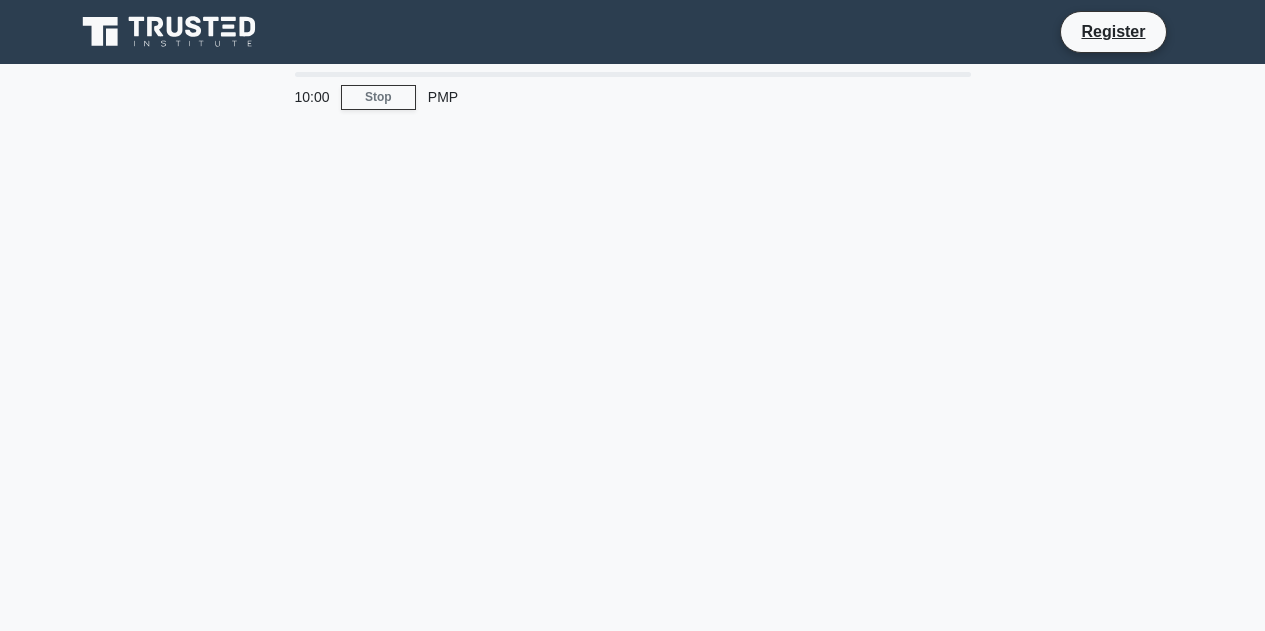 scroll, scrollTop: 0, scrollLeft: 0, axis: both 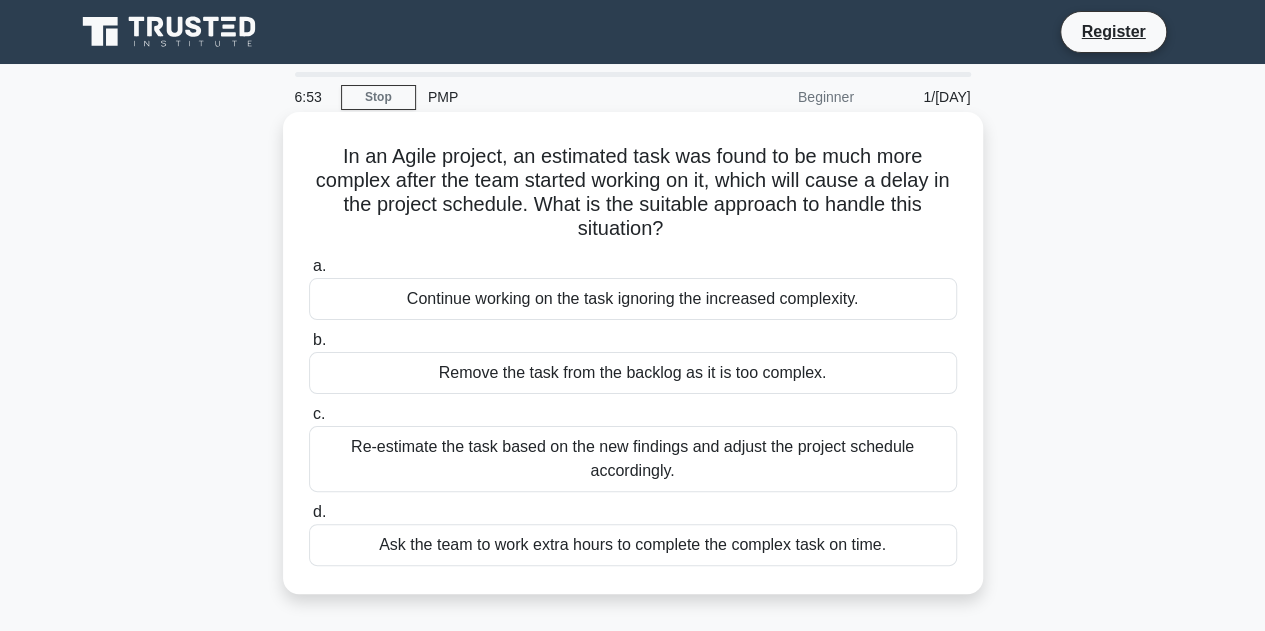 click on "Re-estimate the task based on the new findings and adjust the project schedule accordingly." at bounding box center [633, 459] 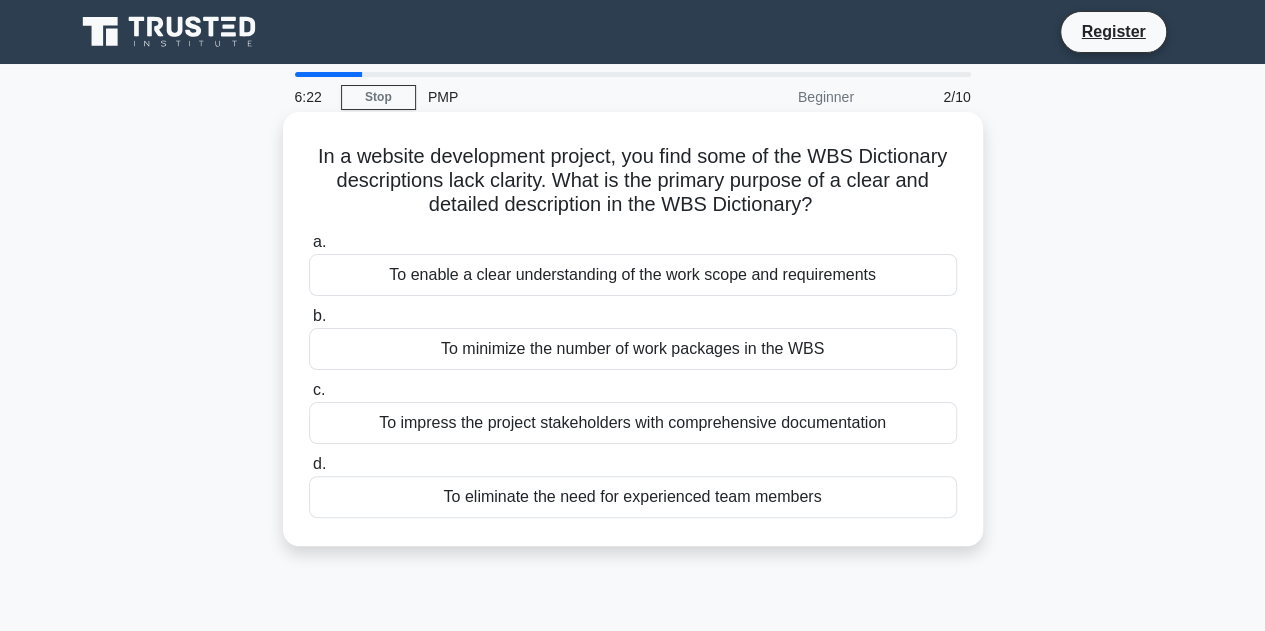 click on "To enable a clear understanding of the work scope and requirements" at bounding box center [633, 275] 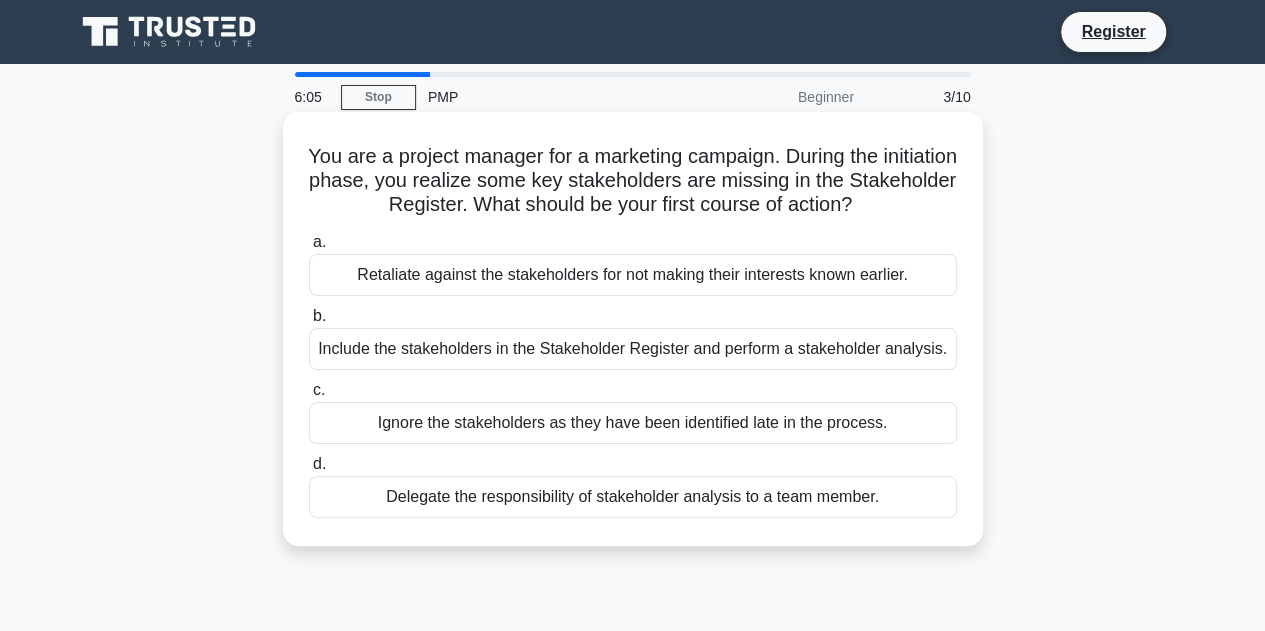 click on "Include the stakeholders in the Stakeholder Register and perform a stakeholder analysis." at bounding box center [633, 349] 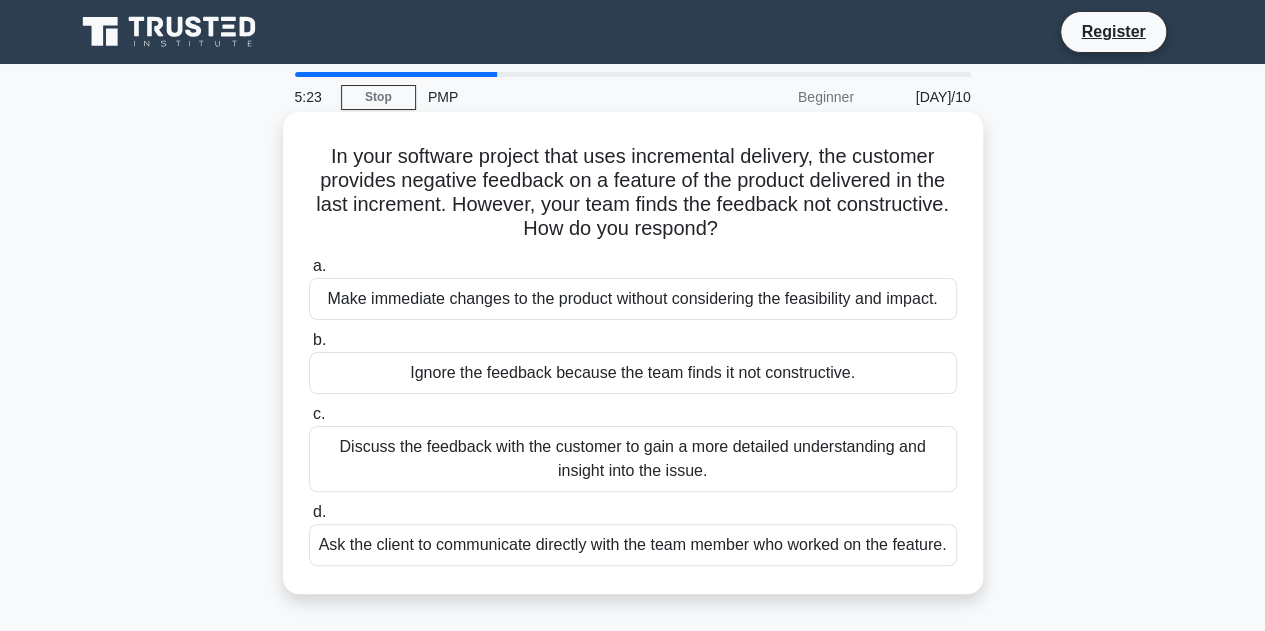 click on "Discuss the feedback with the customer to gain a more detailed understanding and insight into the issue." at bounding box center (633, 459) 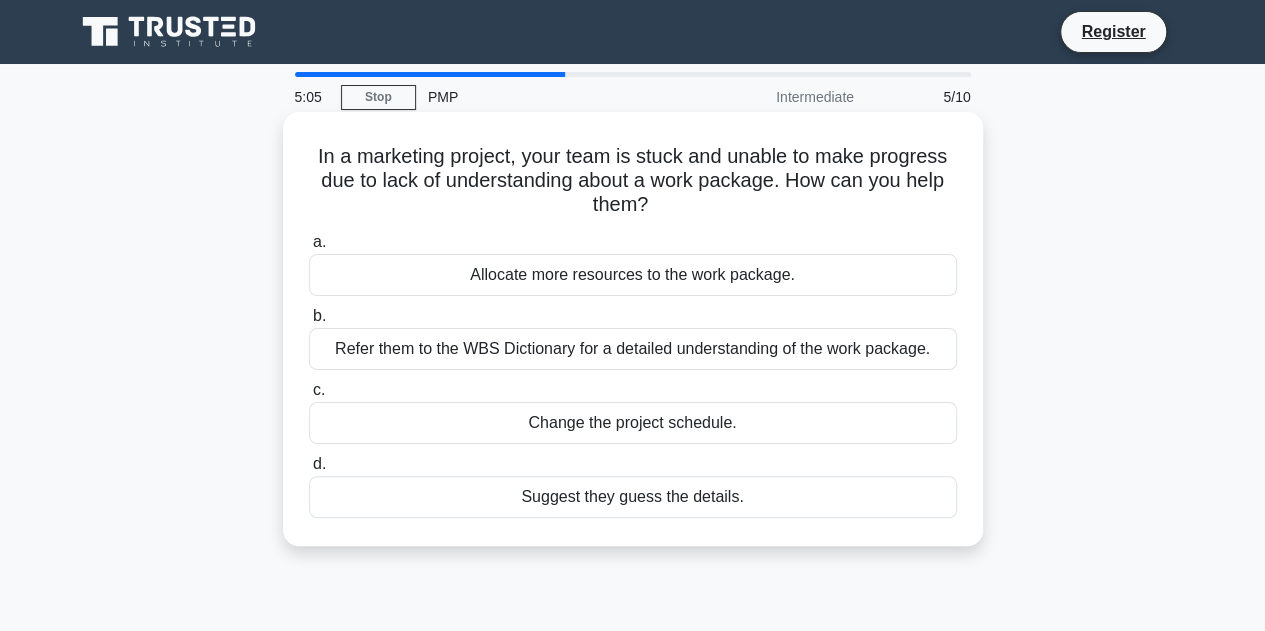 click on "Refer them to the WBS Dictionary for a detailed understanding of the work package." at bounding box center [633, 349] 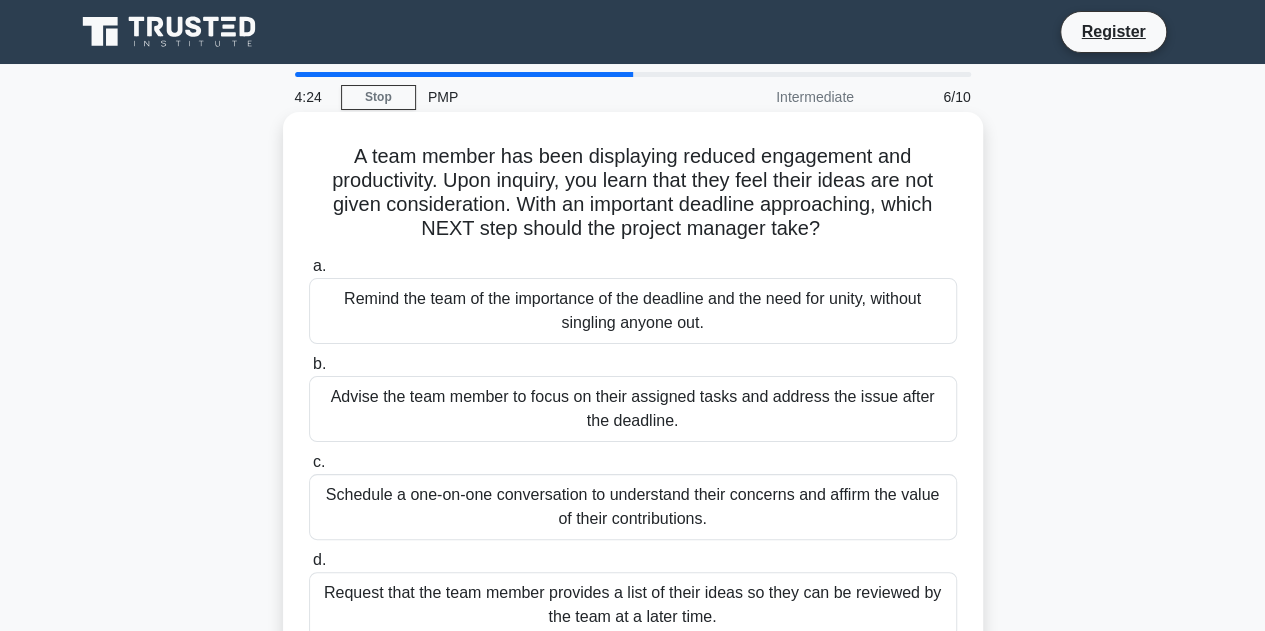 click on "Schedule a one-on-one conversation to understand their concerns and affirm the value of their contributions." at bounding box center (633, 507) 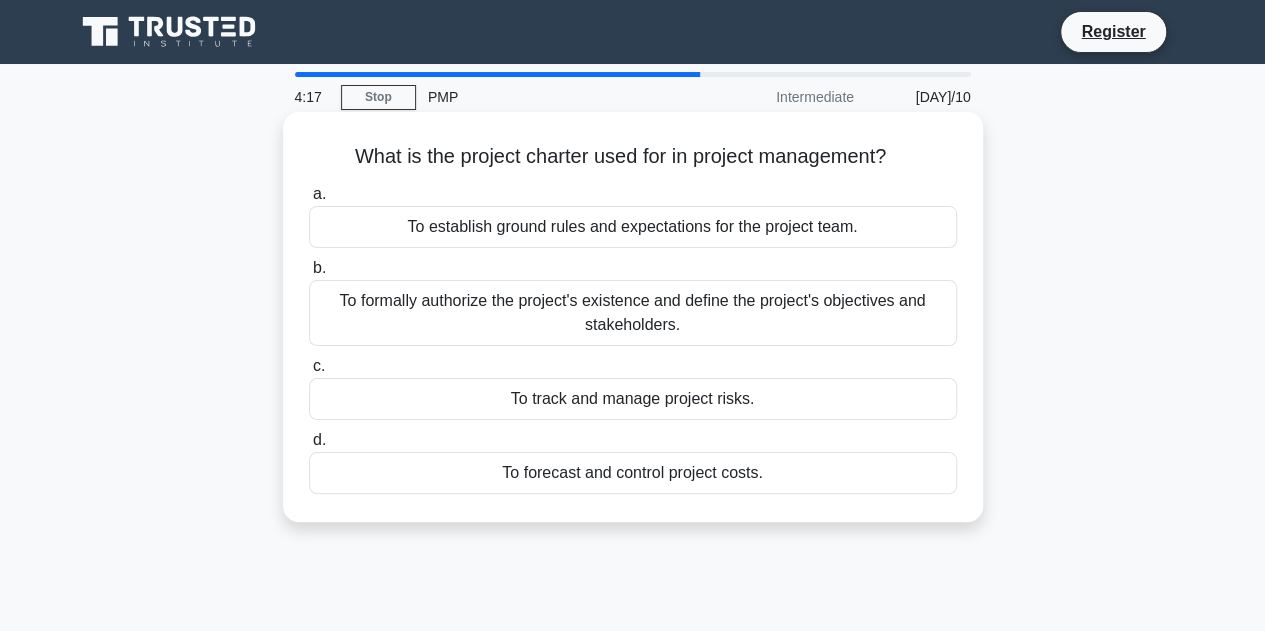 click on "To formally authorize the project's existence and define the project's objectives and stakeholders." at bounding box center (633, 313) 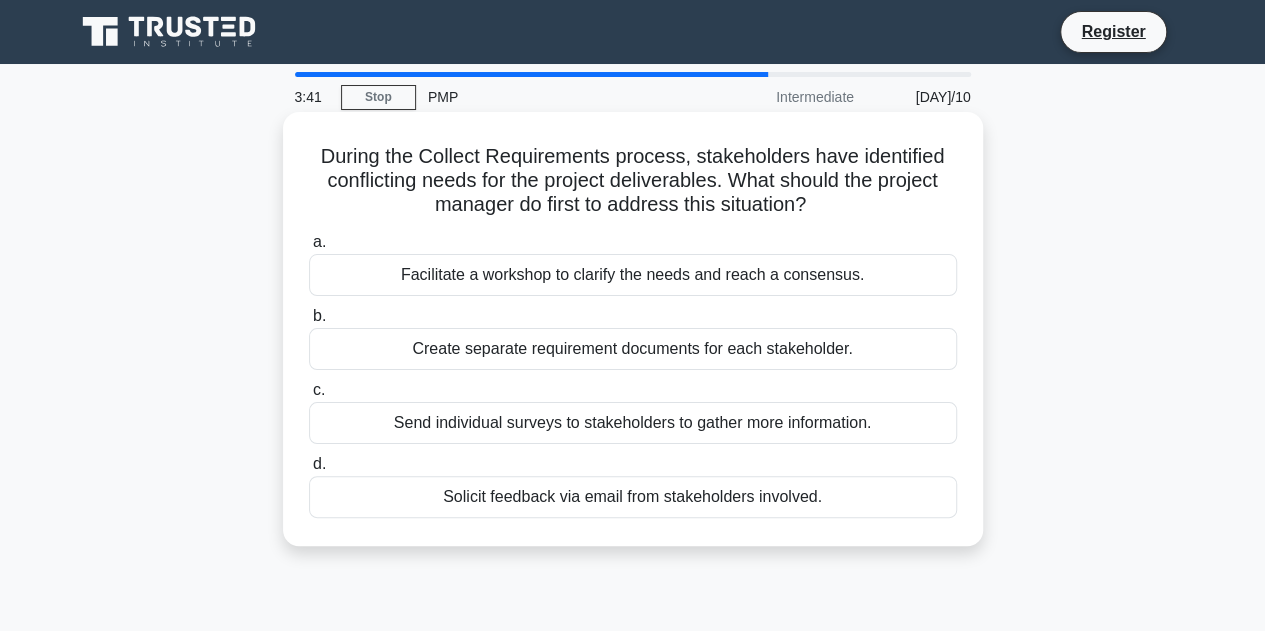 click on "Facilitate a workshop to clarify the needs and reach a consensus." at bounding box center (633, 275) 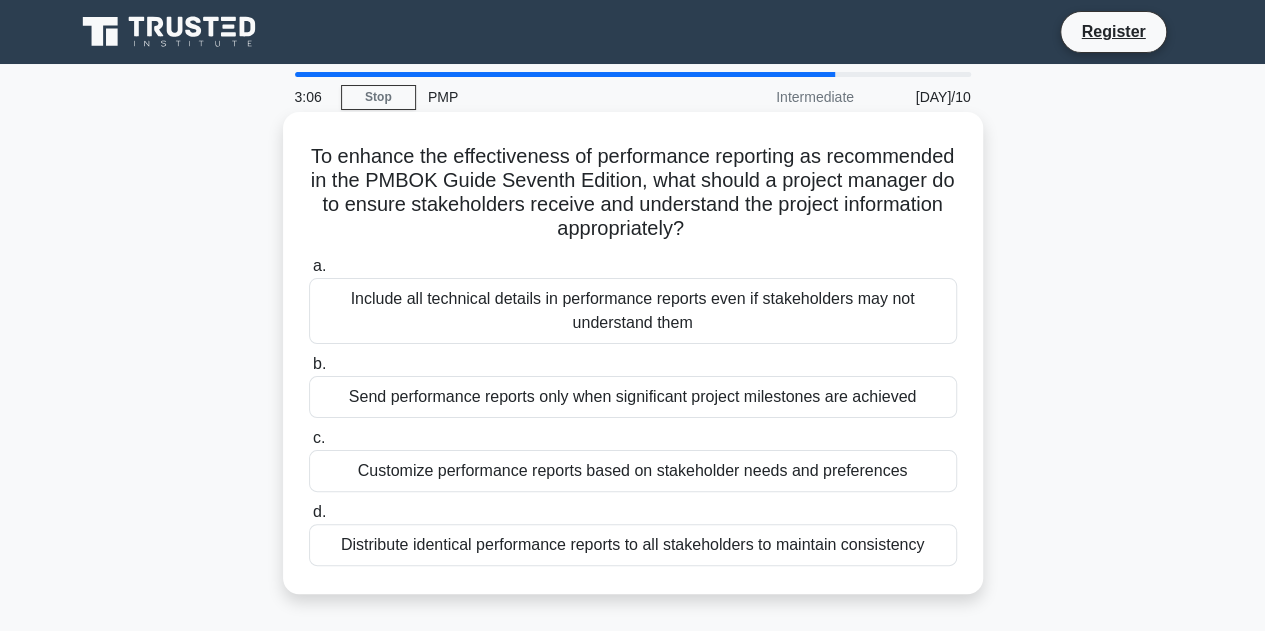 click on "Customize performance reports based on stakeholder needs and preferences" at bounding box center [633, 471] 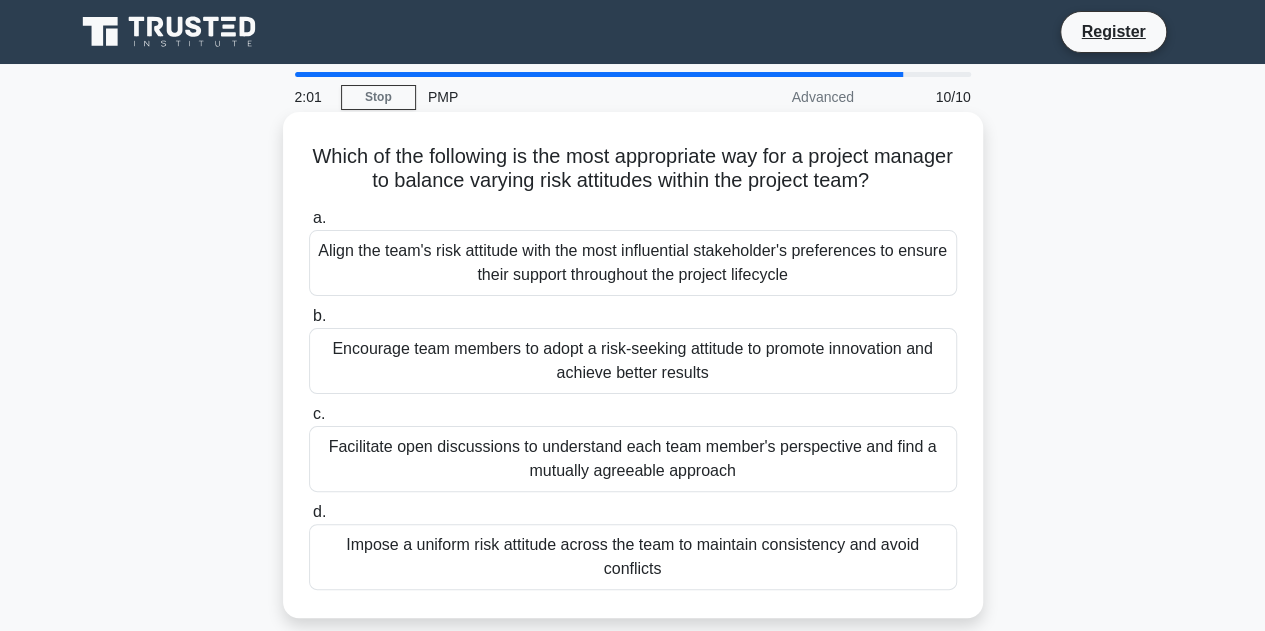click on "Facilitate open discussions to understand each team member's perspective and find a mutually agreeable approach" at bounding box center [633, 459] 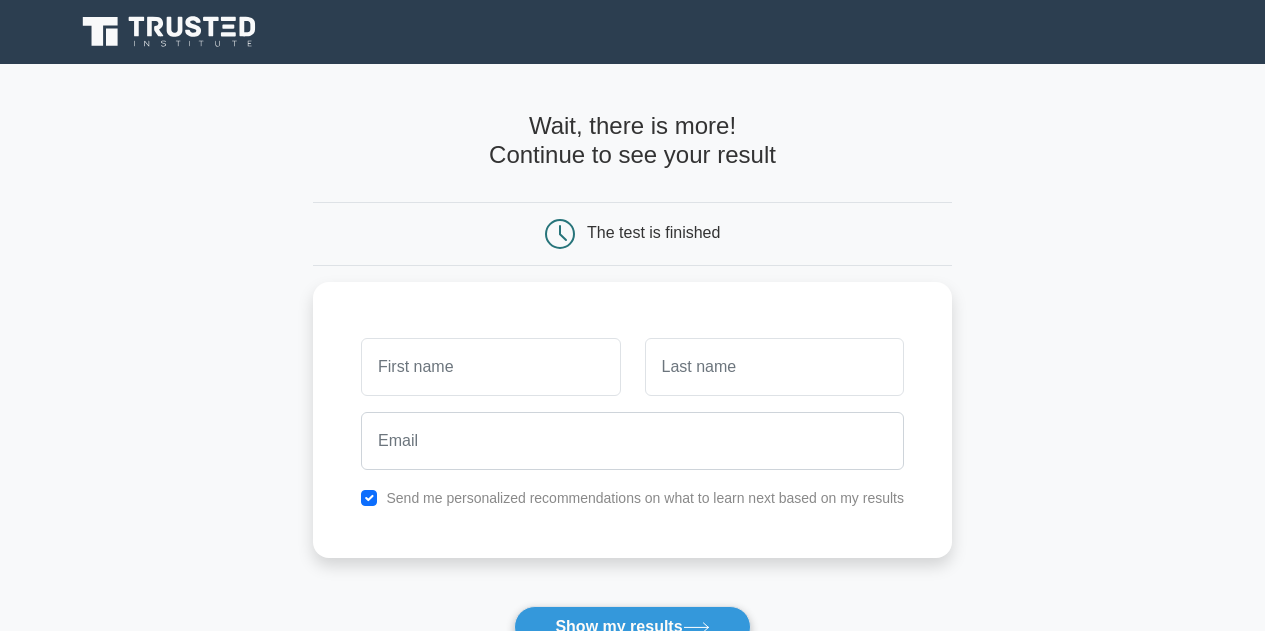 scroll, scrollTop: 0, scrollLeft: 0, axis: both 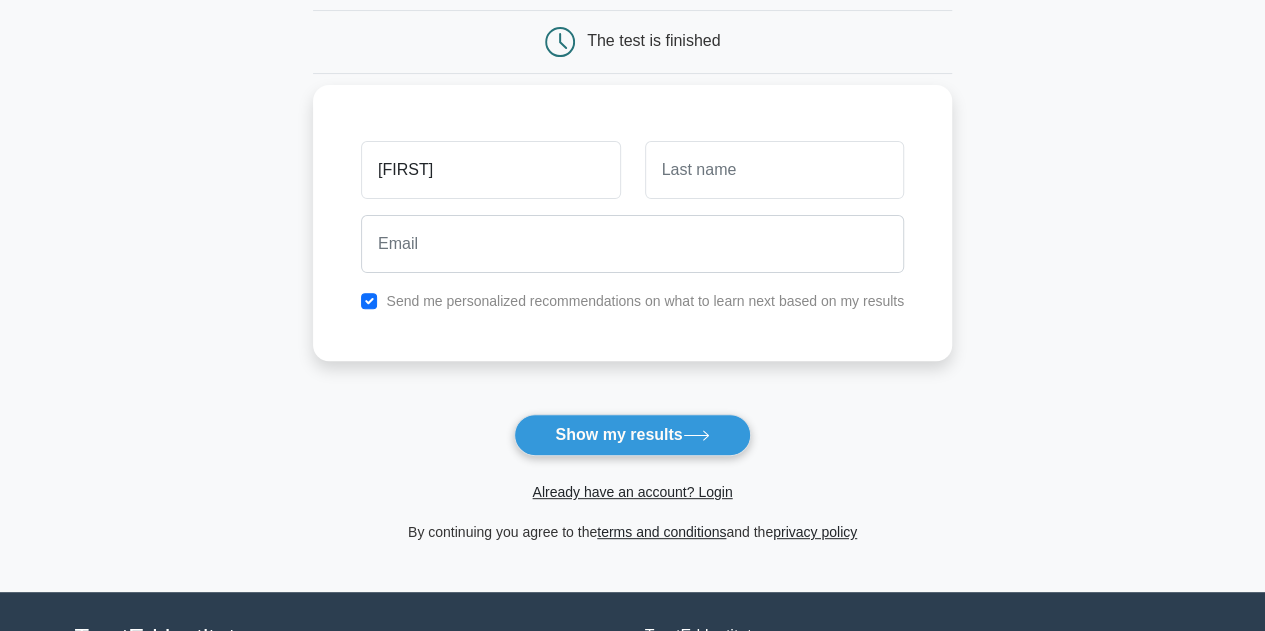 type on "Suma" 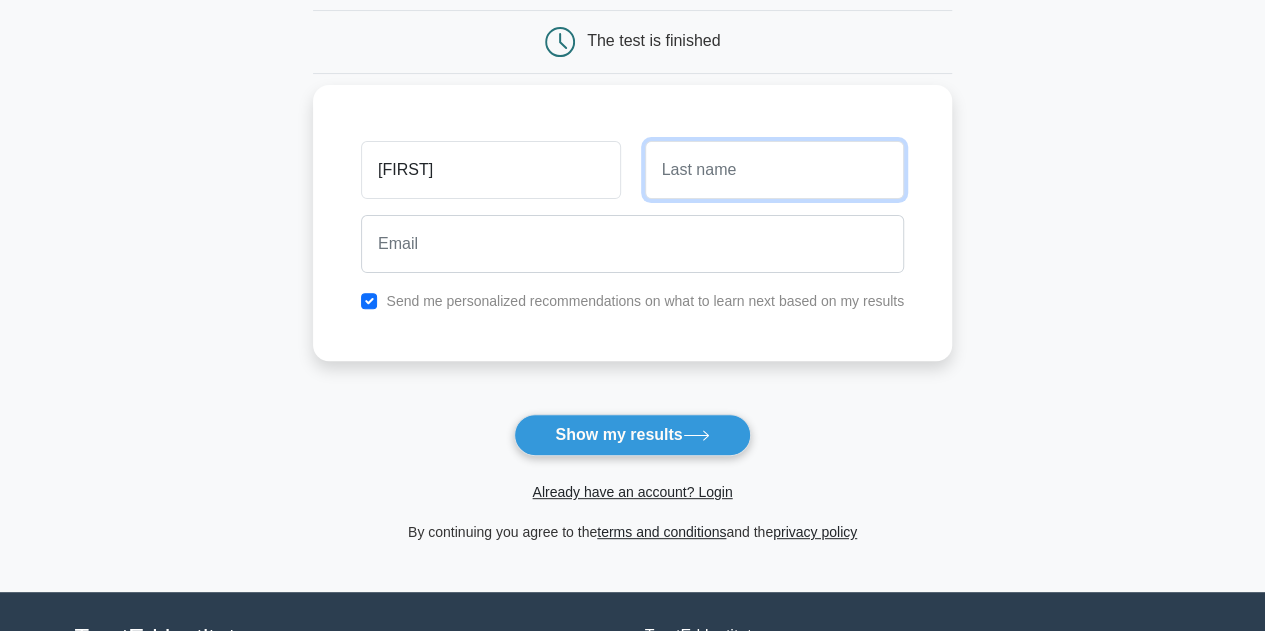 click at bounding box center [774, 170] 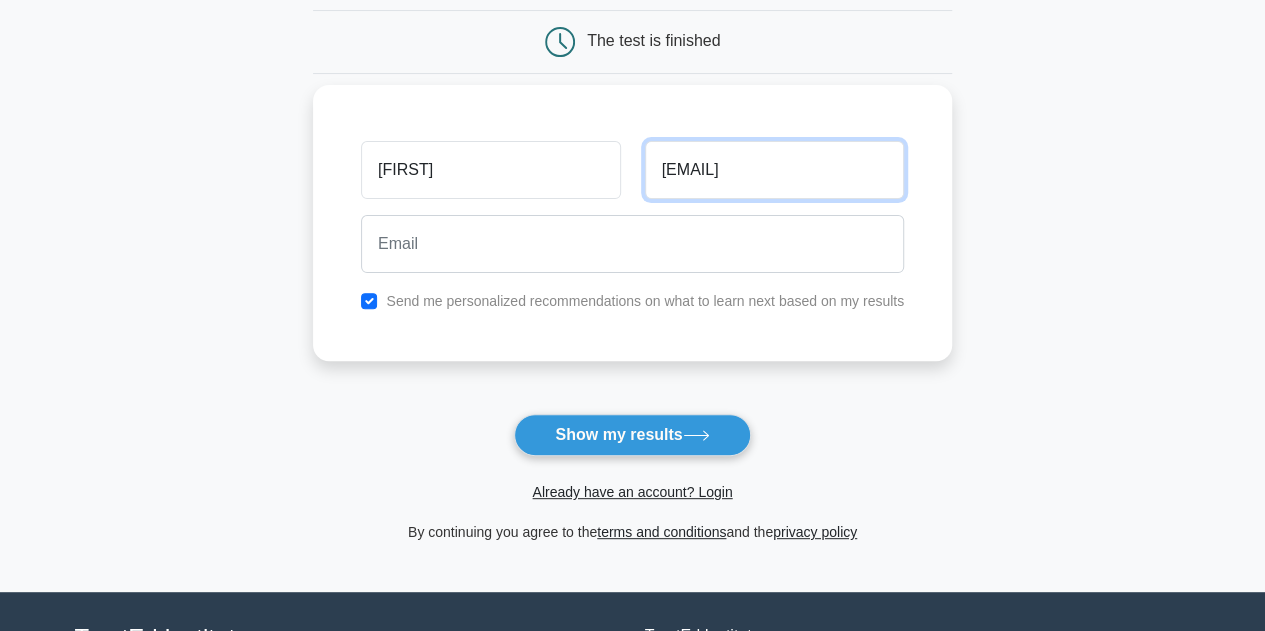 type on "Kalugotla@gmail.com" 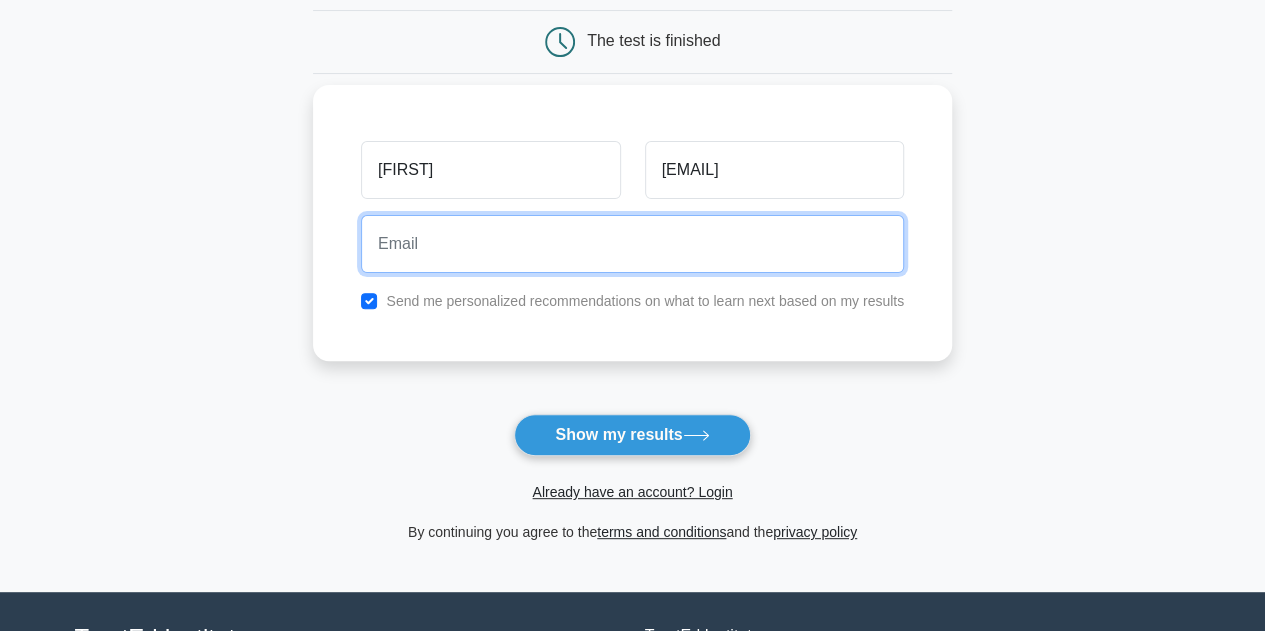 click at bounding box center (632, 244) 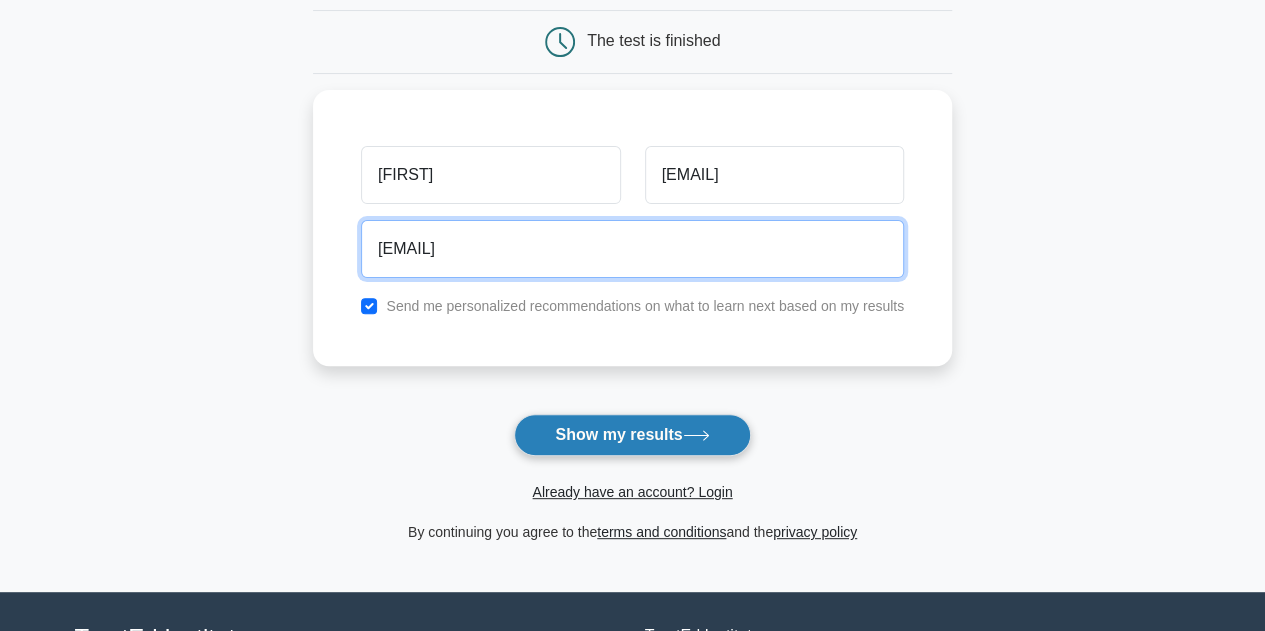 type on "Skalugotla@gmail.com" 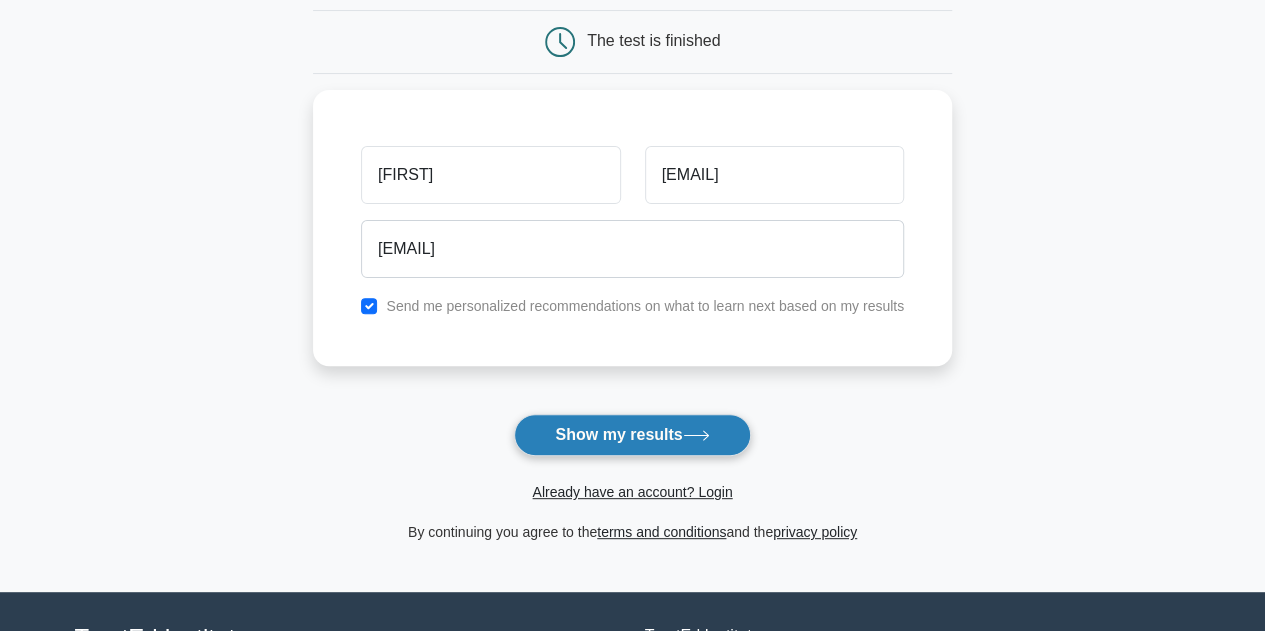 click on "Show my results" at bounding box center (632, 435) 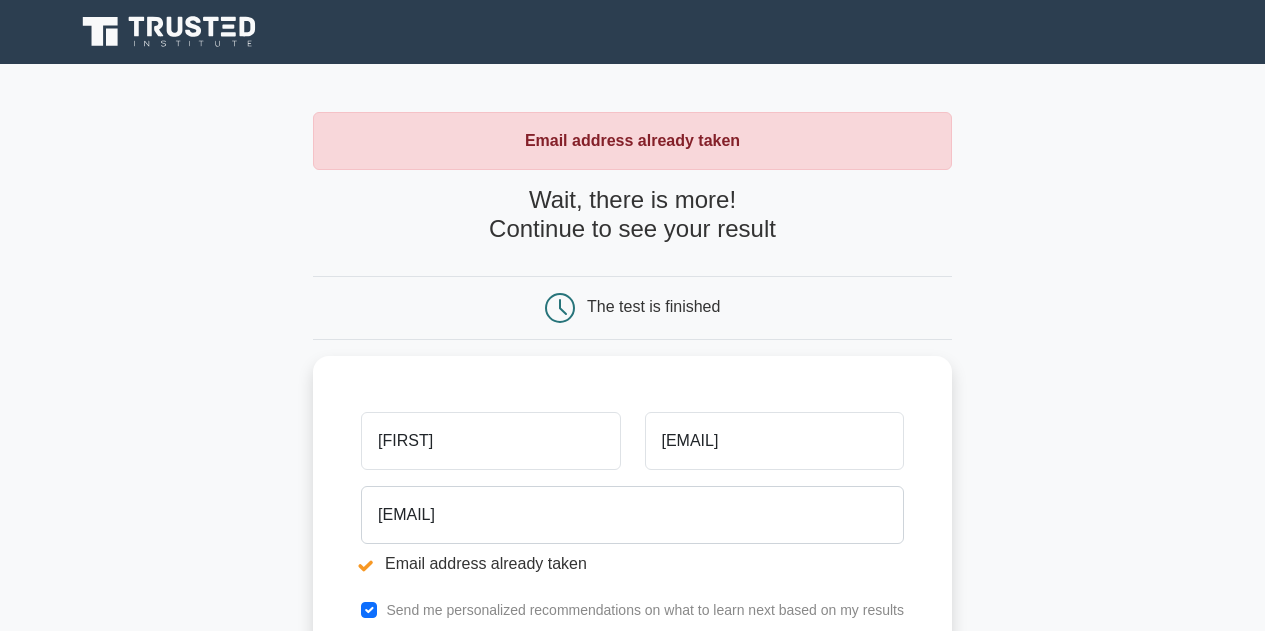 scroll, scrollTop: 0, scrollLeft: 0, axis: both 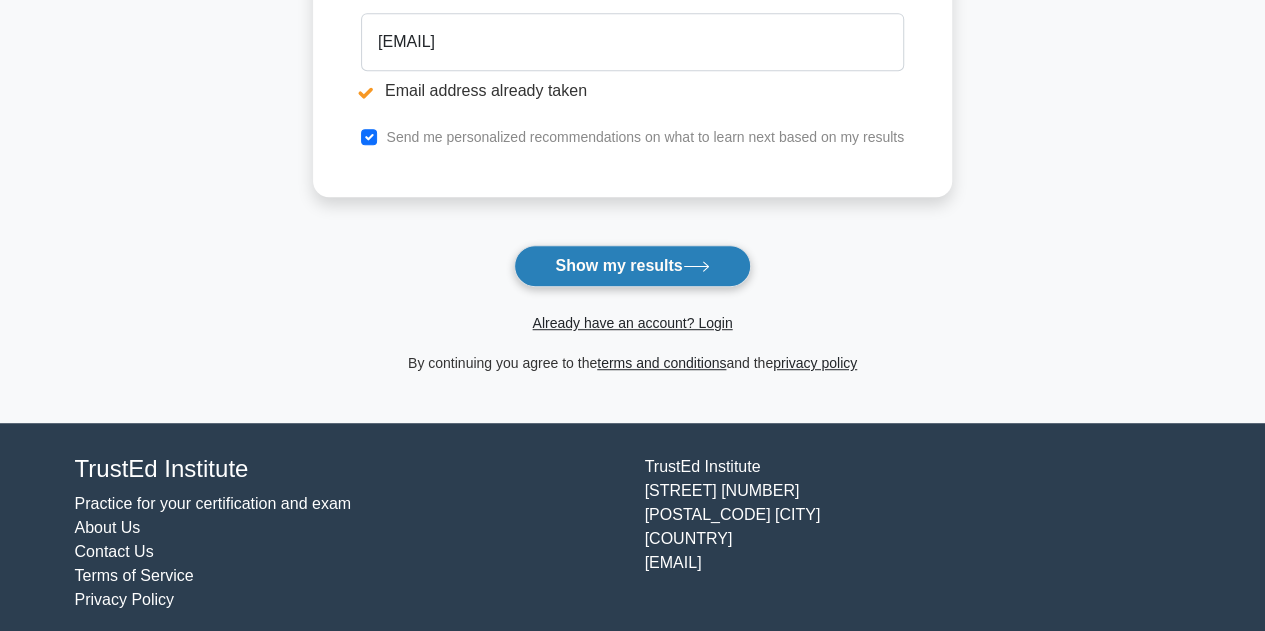 click on "Show my results" at bounding box center (632, 266) 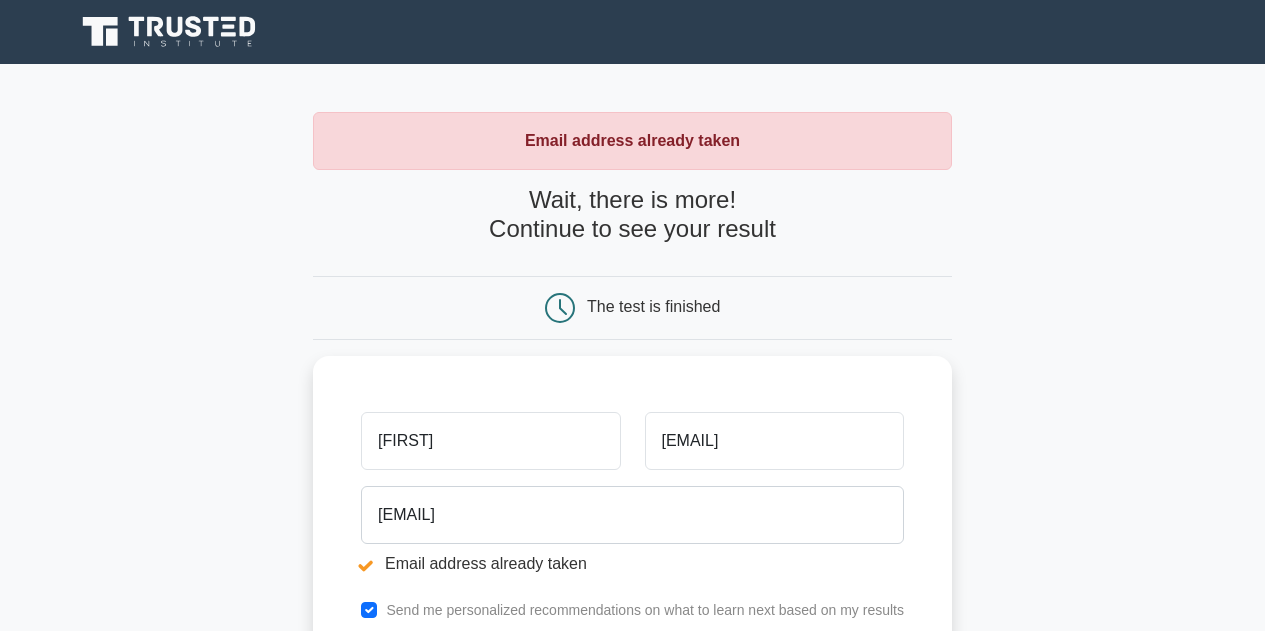 scroll, scrollTop: 0, scrollLeft: 0, axis: both 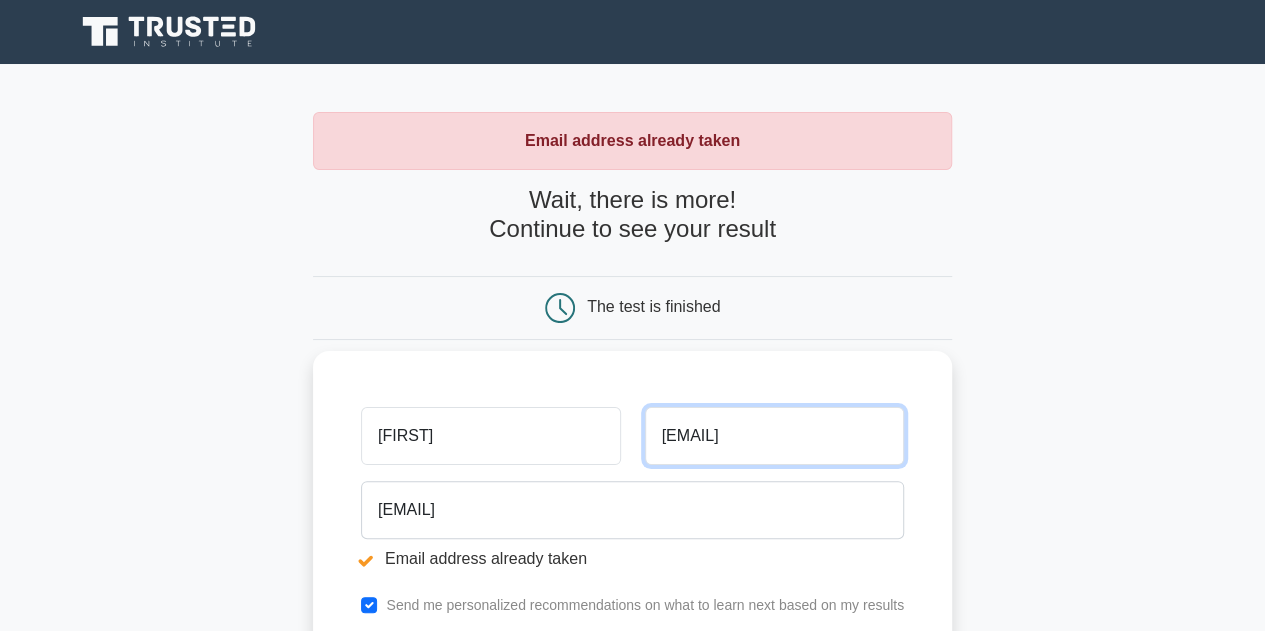 click on "[EMAIL]" at bounding box center [774, 436] 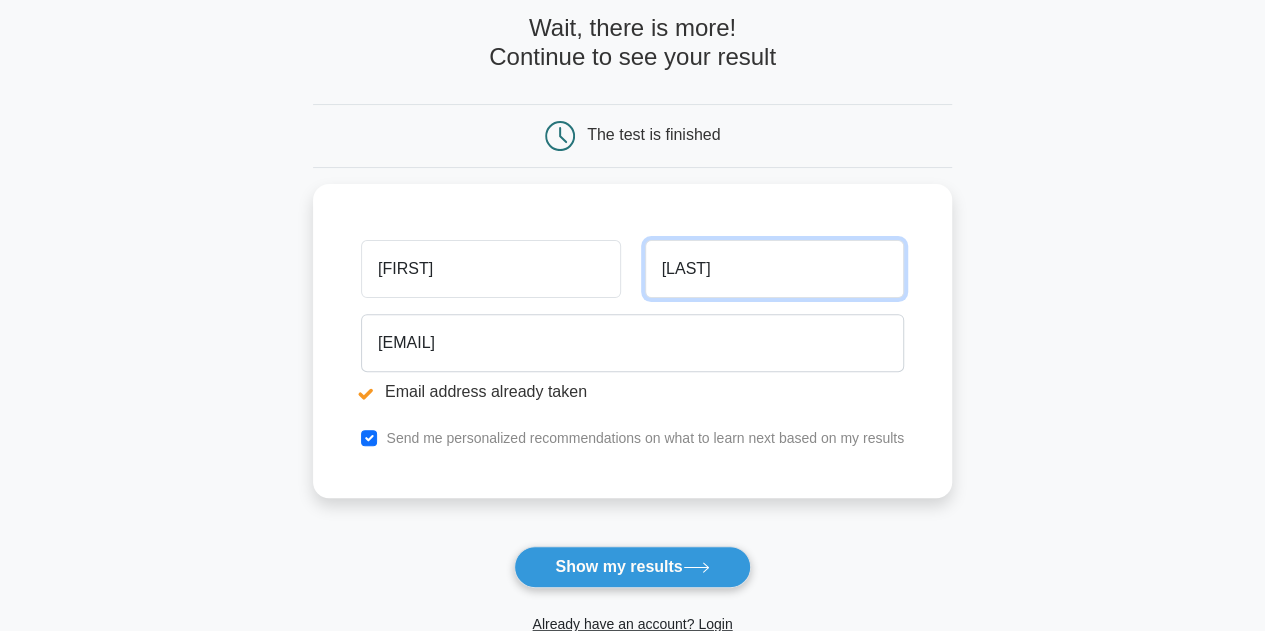 scroll, scrollTop: 176, scrollLeft: 0, axis: vertical 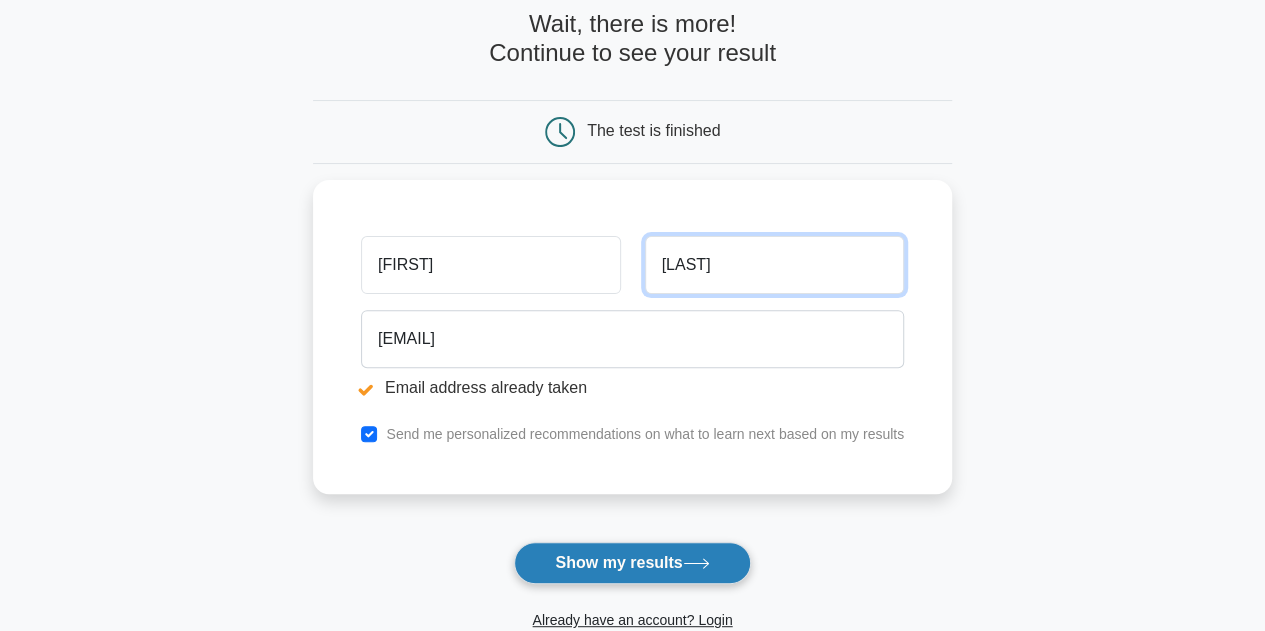 type on "Kalugotla" 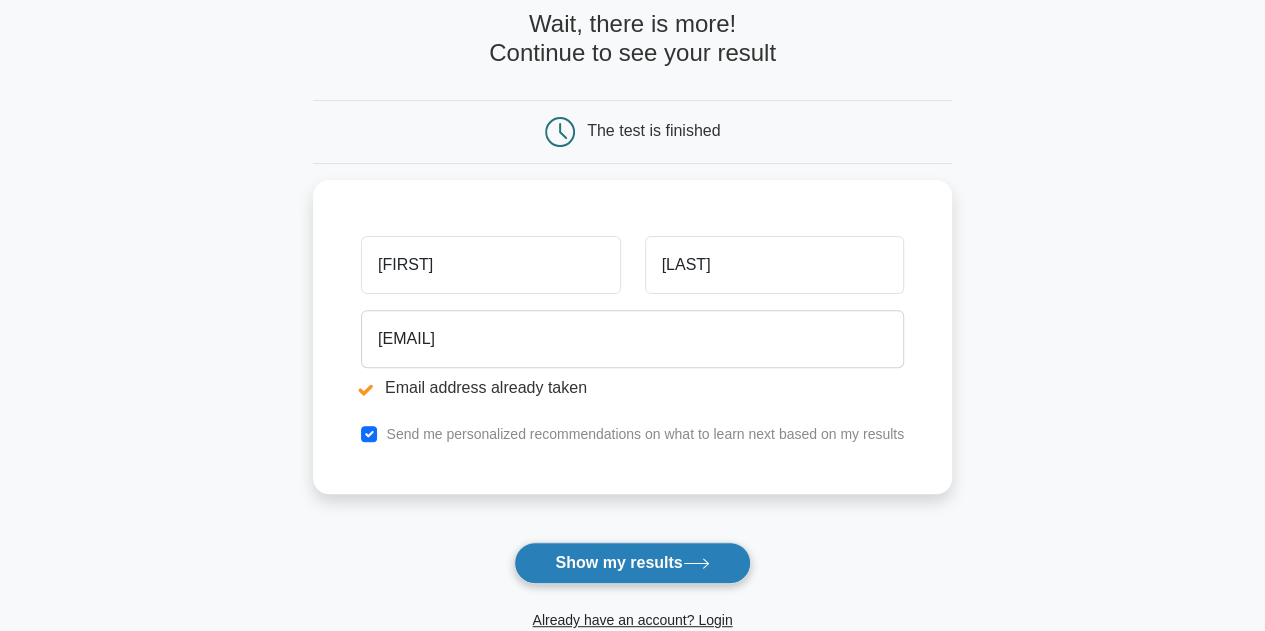 click on "Show my results" at bounding box center (632, 563) 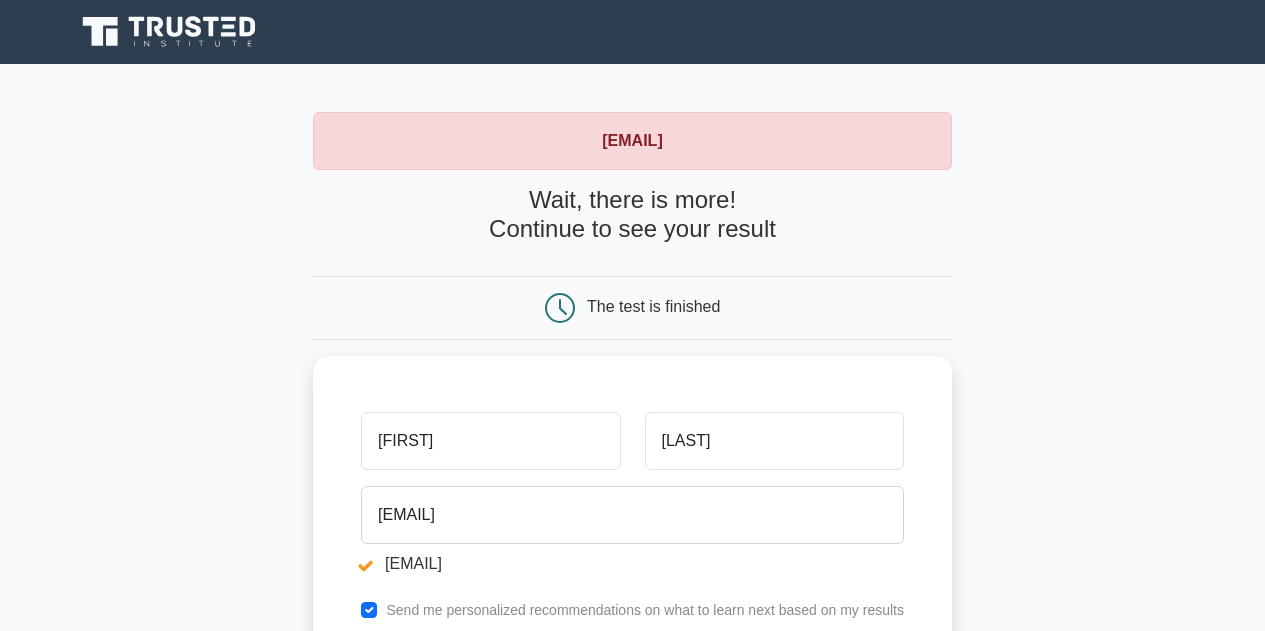 scroll, scrollTop: 0, scrollLeft: 0, axis: both 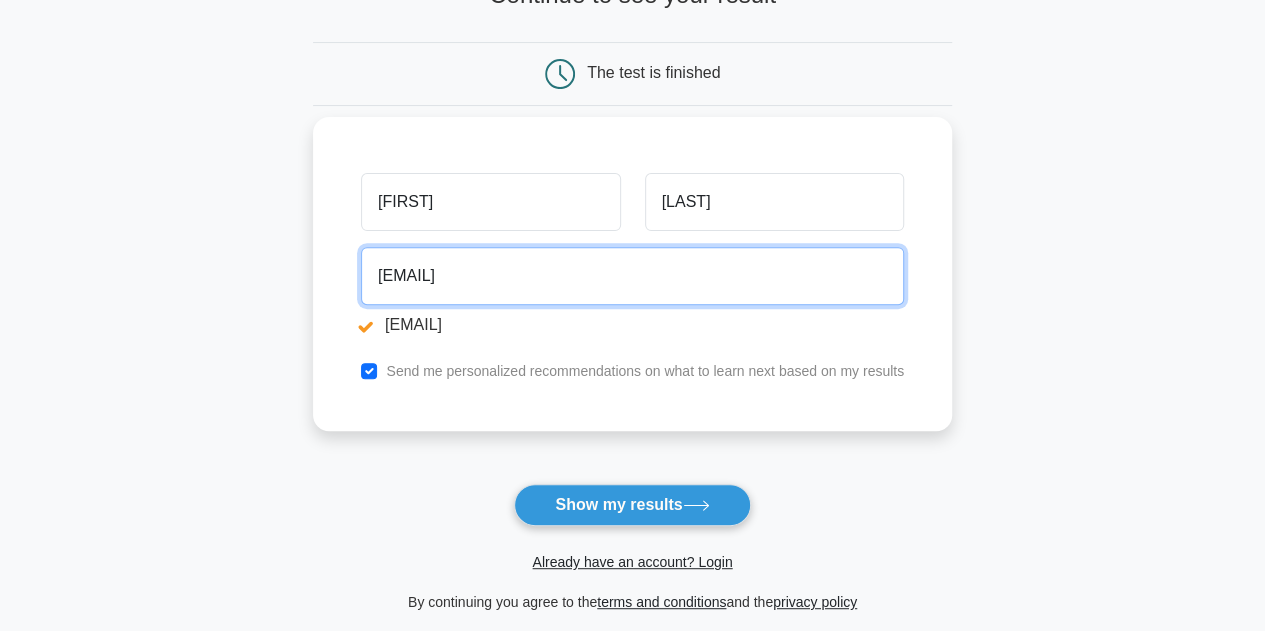 click on "Skalugotla@gmail.com" at bounding box center [632, 276] 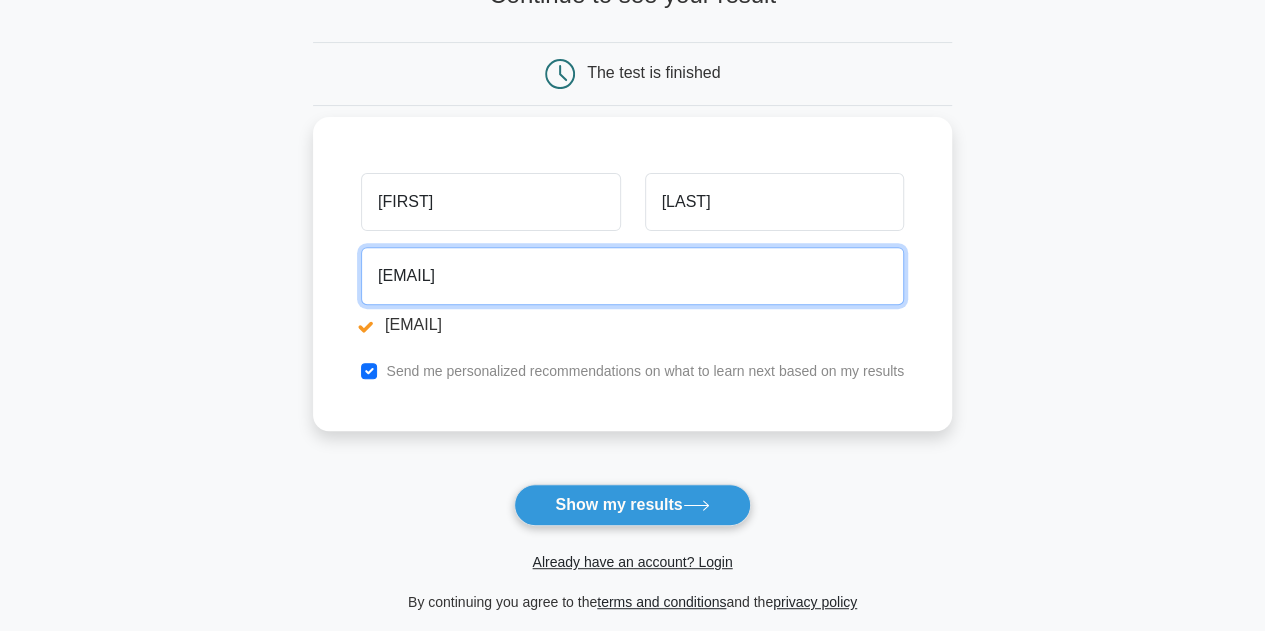 click on "tthoka@gmail.com@gmail.com" at bounding box center [632, 276] 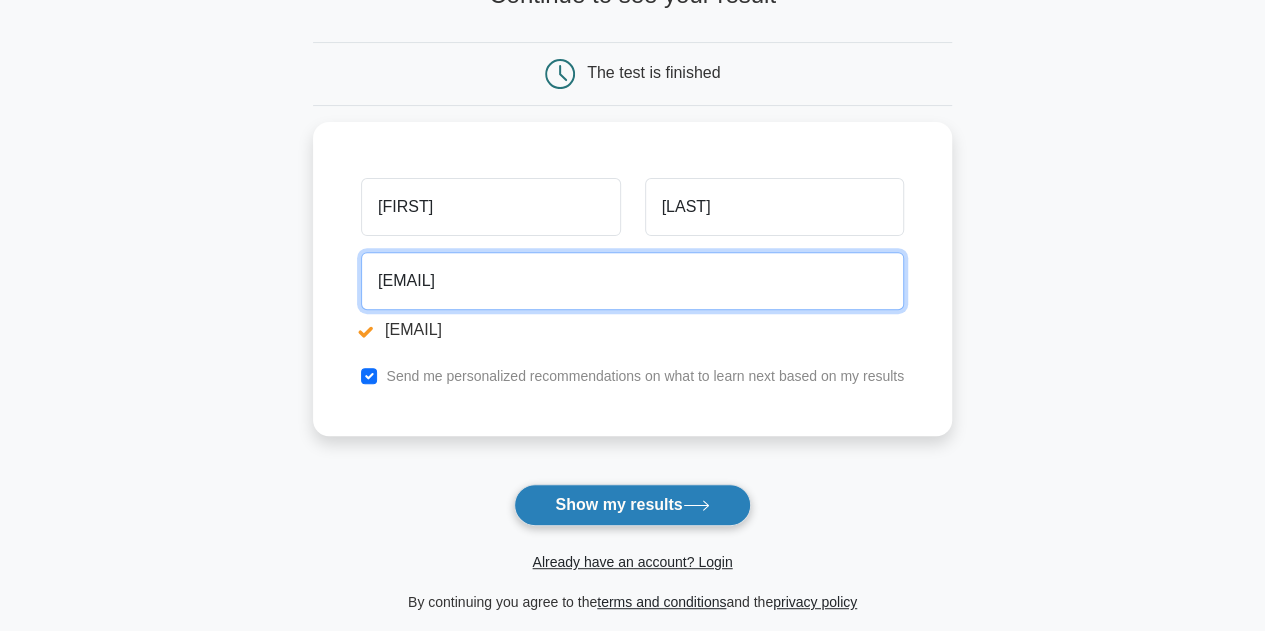 type on "tthoka@gmail.com" 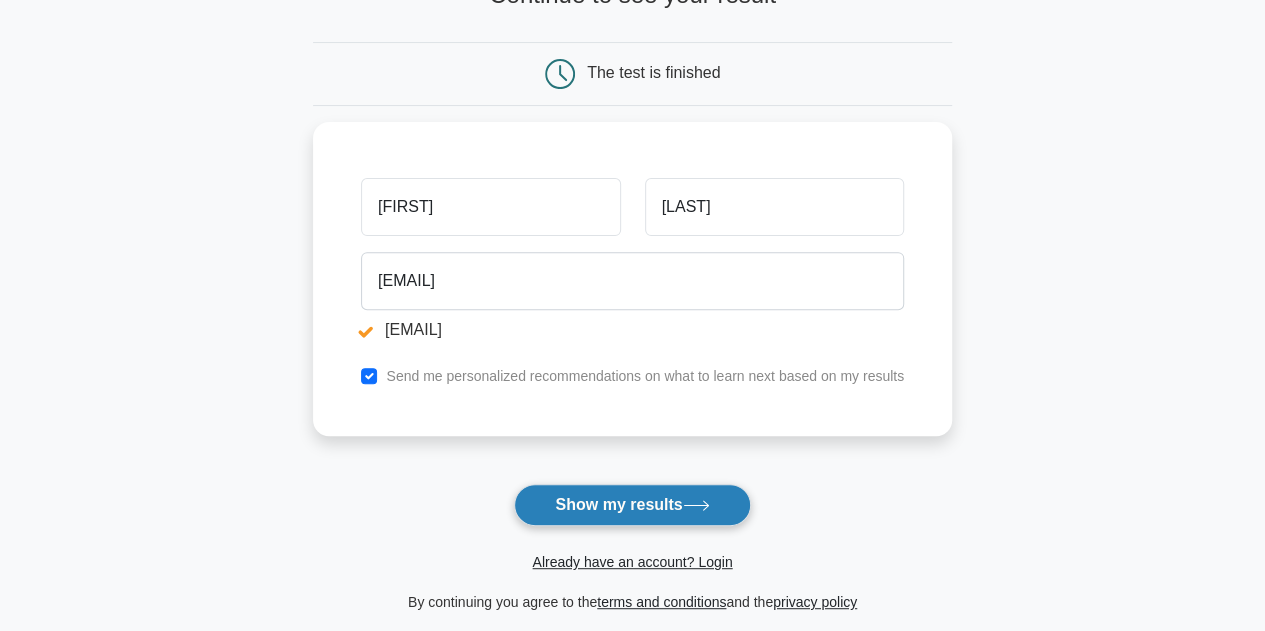 click on "Show my results" at bounding box center [632, 505] 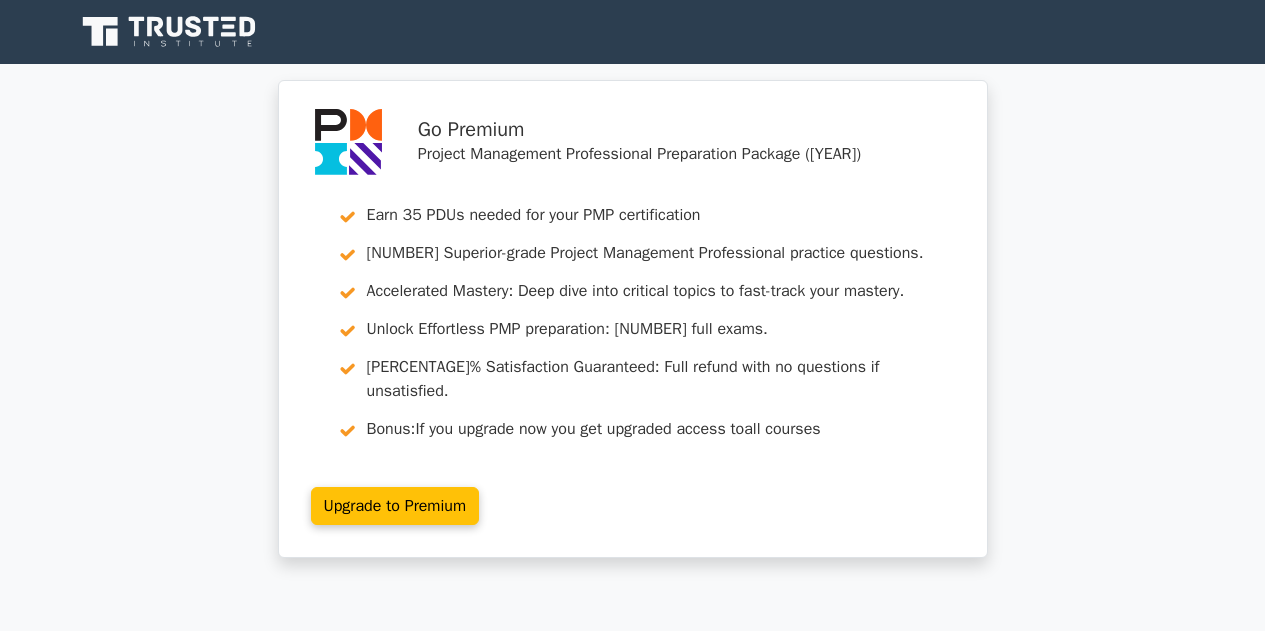 scroll, scrollTop: 0, scrollLeft: 0, axis: both 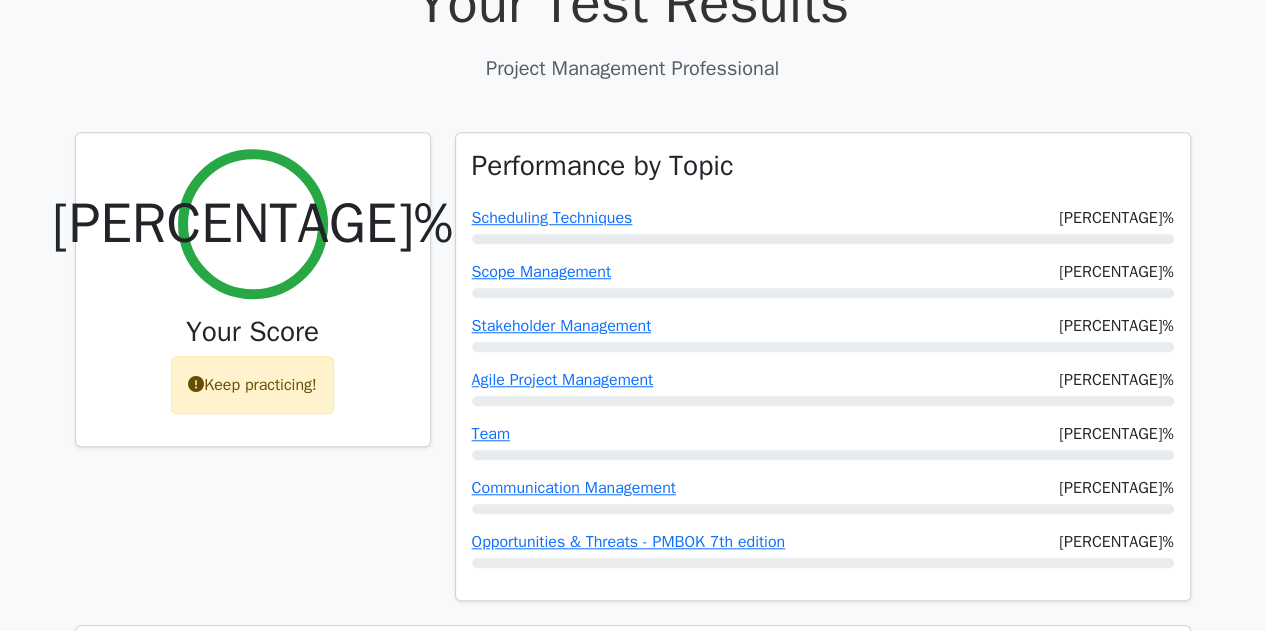 click on "100%
Your Score
Keep practicing!" at bounding box center [253, 379] 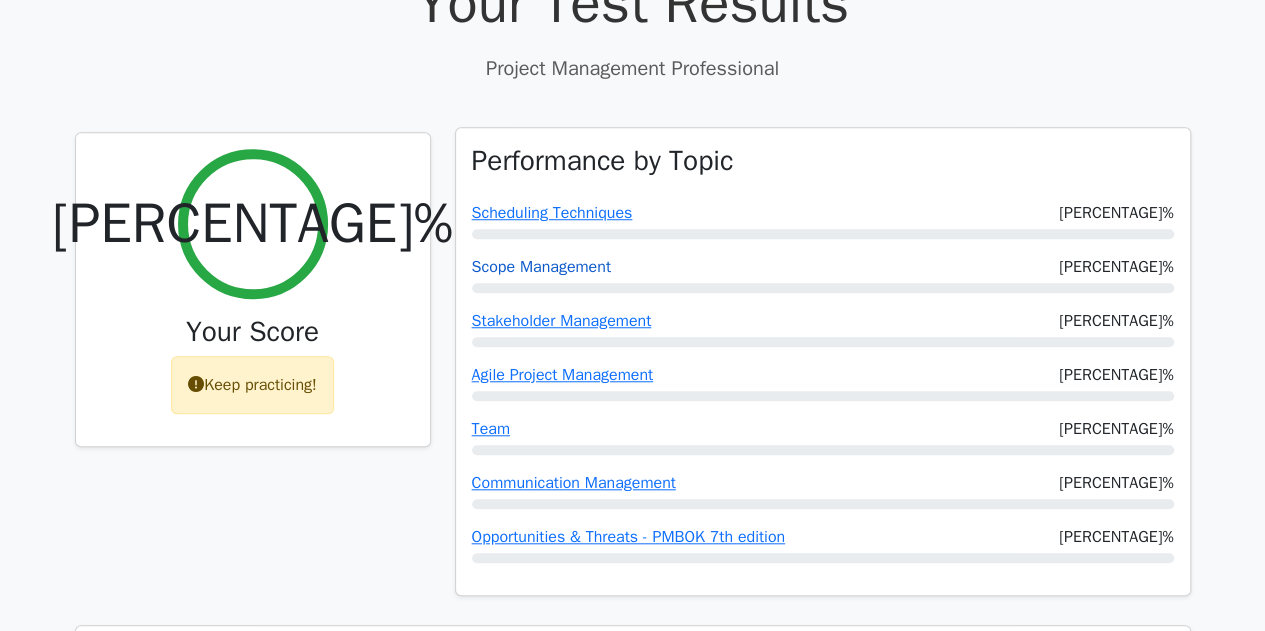 click on "Scope Management" at bounding box center (541, 267) 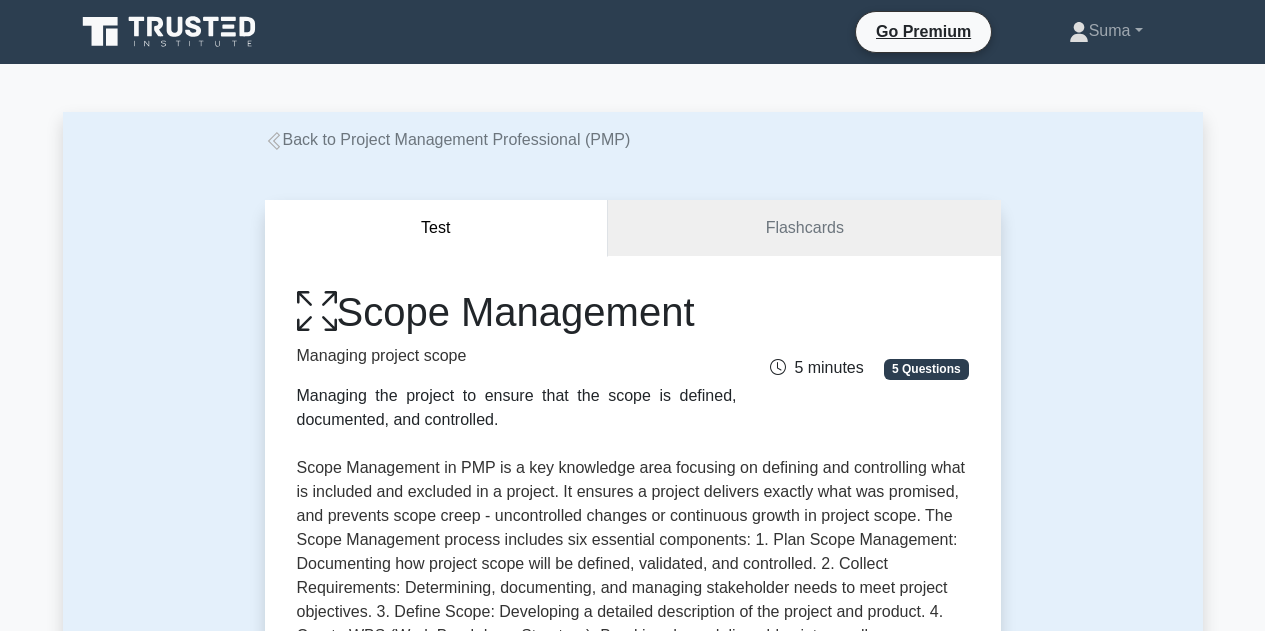 scroll, scrollTop: 0, scrollLeft: 0, axis: both 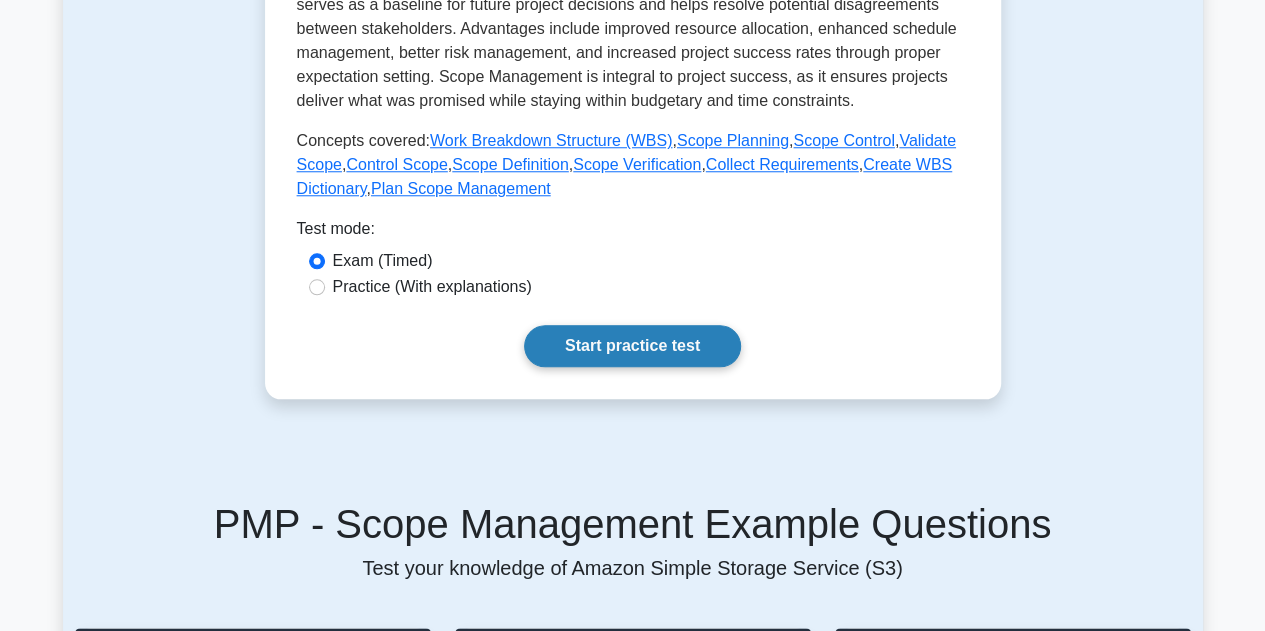 click on "Start practice test" at bounding box center [632, 346] 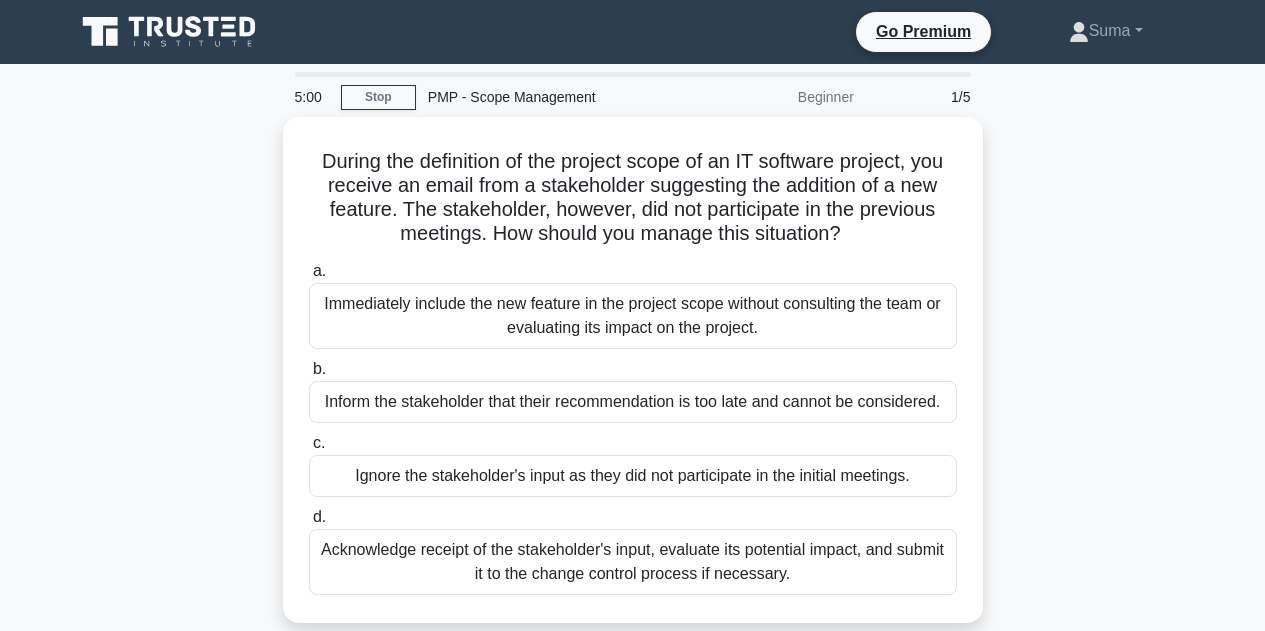 scroll, scrollTop: 0, scrollLeft: 0, axis: both 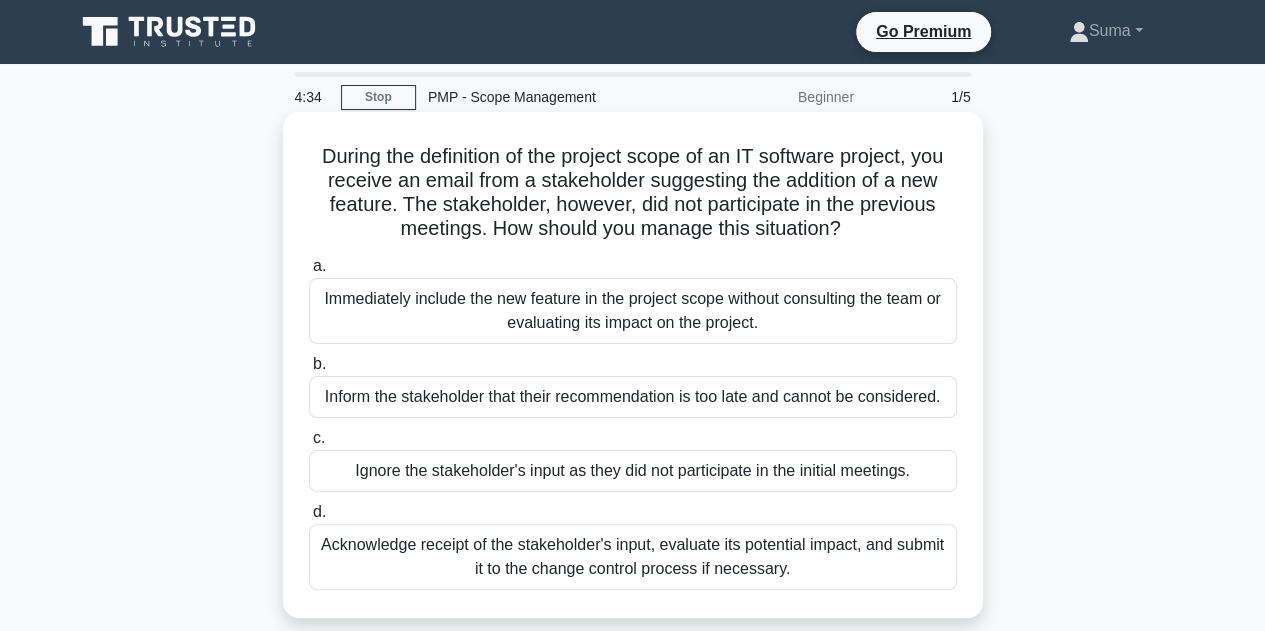 click on "Acknowledge receipt of the stakeholder's input, evaluate its potential impact, and submit it to the change control process if necessary." at bounding box center (633, 557) 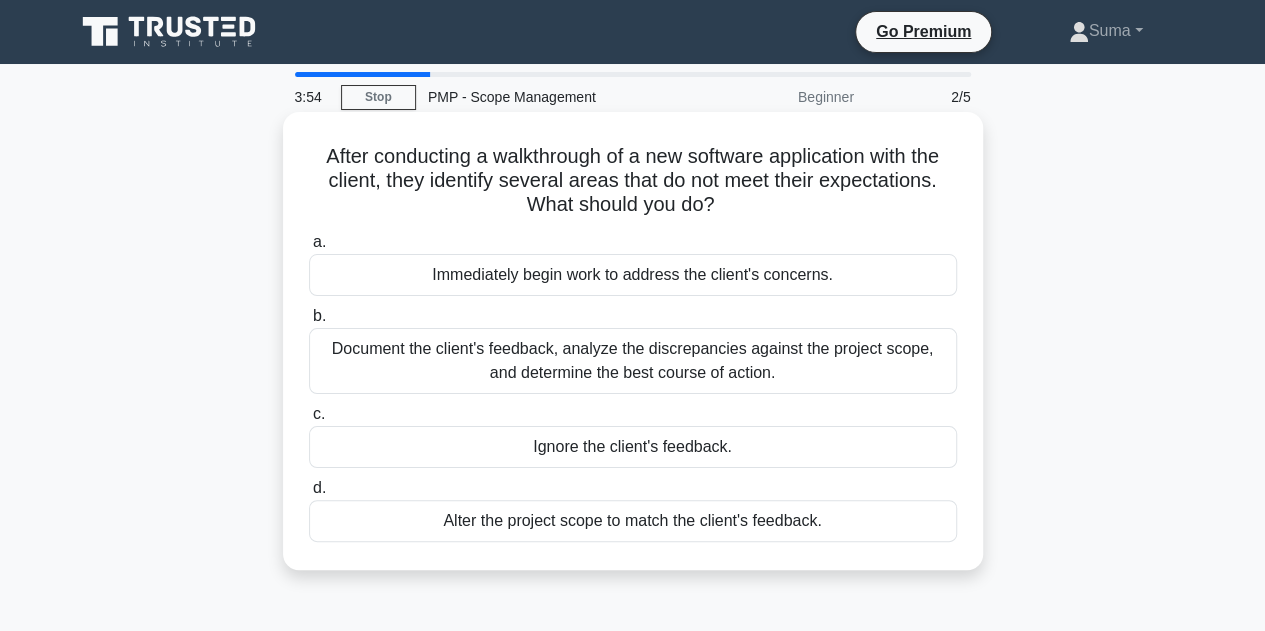 click on "Document the client's feedback, analyze the discrepancies against the project scope, and determine the best course of action." at bounding box center (633, 361) 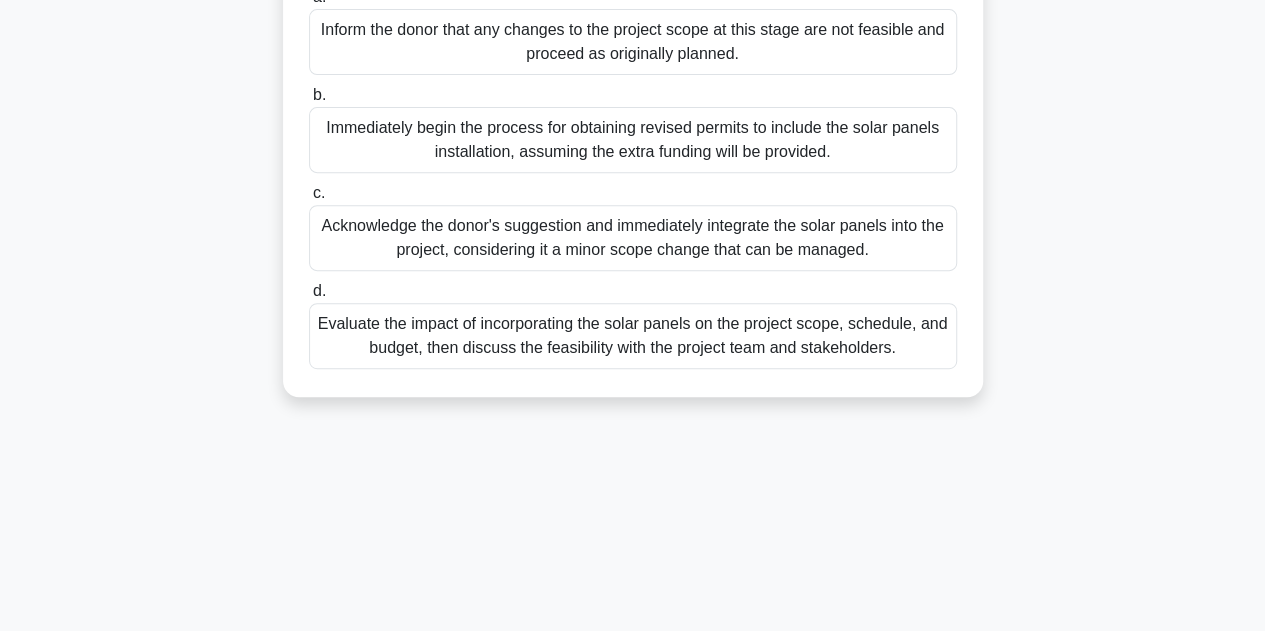 scroll, scrollTop: 347, scrollLeft: 0, axis: vertical 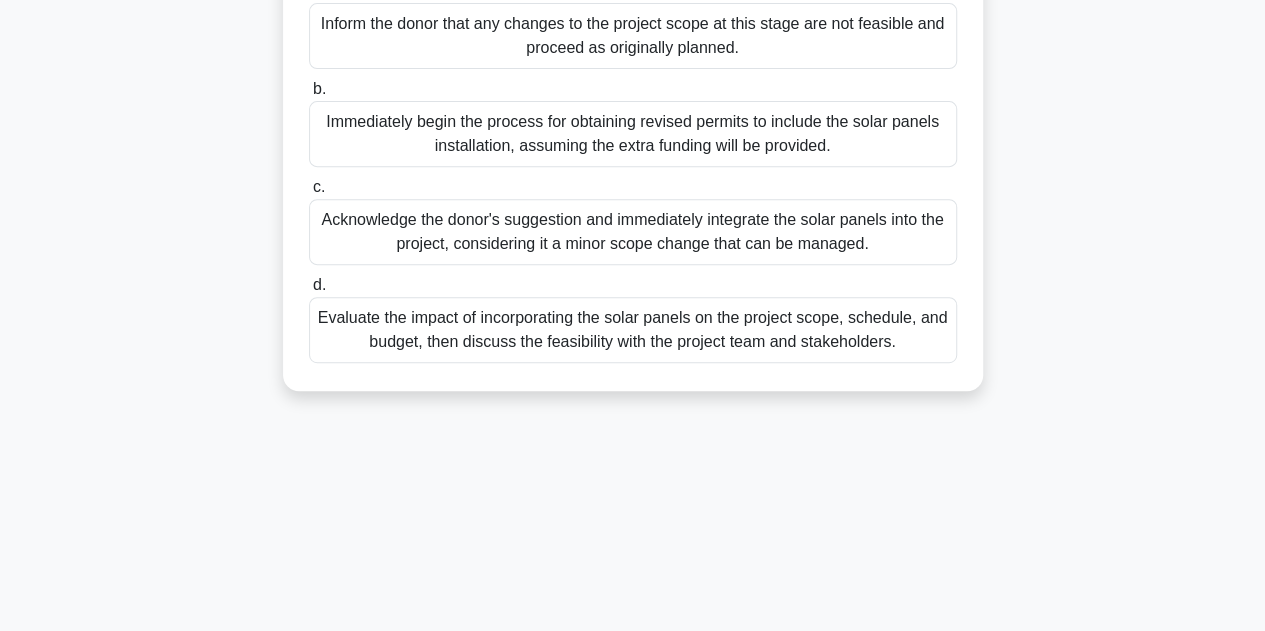 click on "Evaluate the impact of incorporating the solar panels on the project scope, schedule, and budget, then discuss the feasibility with the project team and stakeholders." at bounding box center [633, 330] 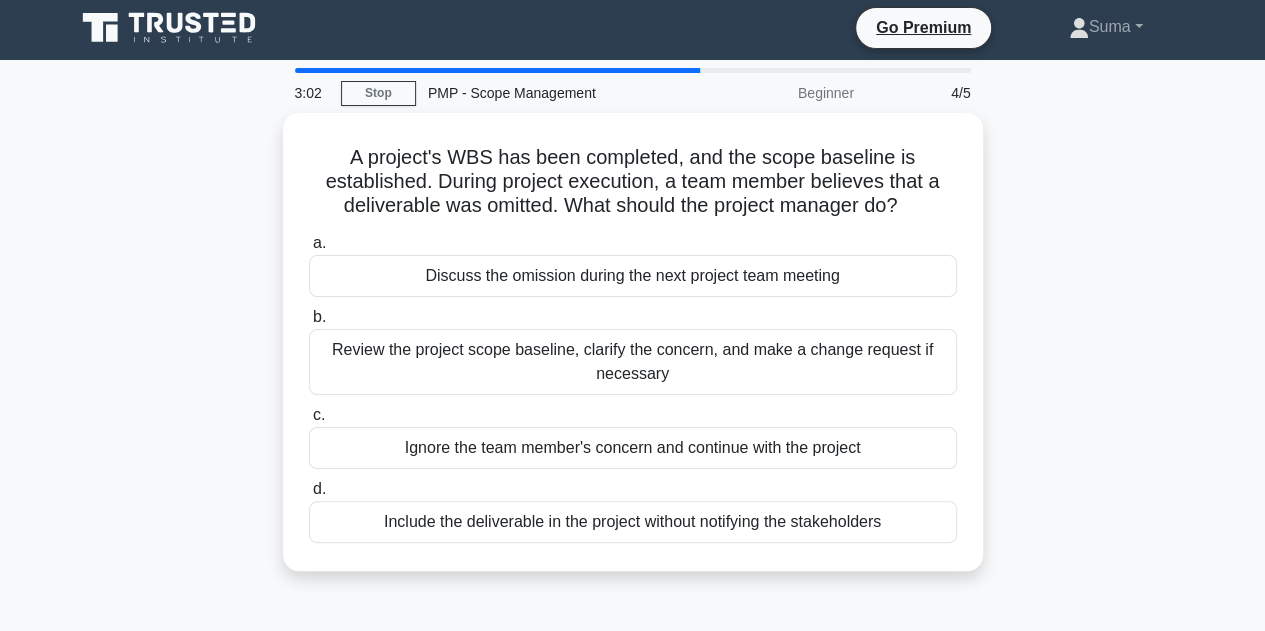 scroll, scrollTop: 0, scrollLeft: 0, axis: both 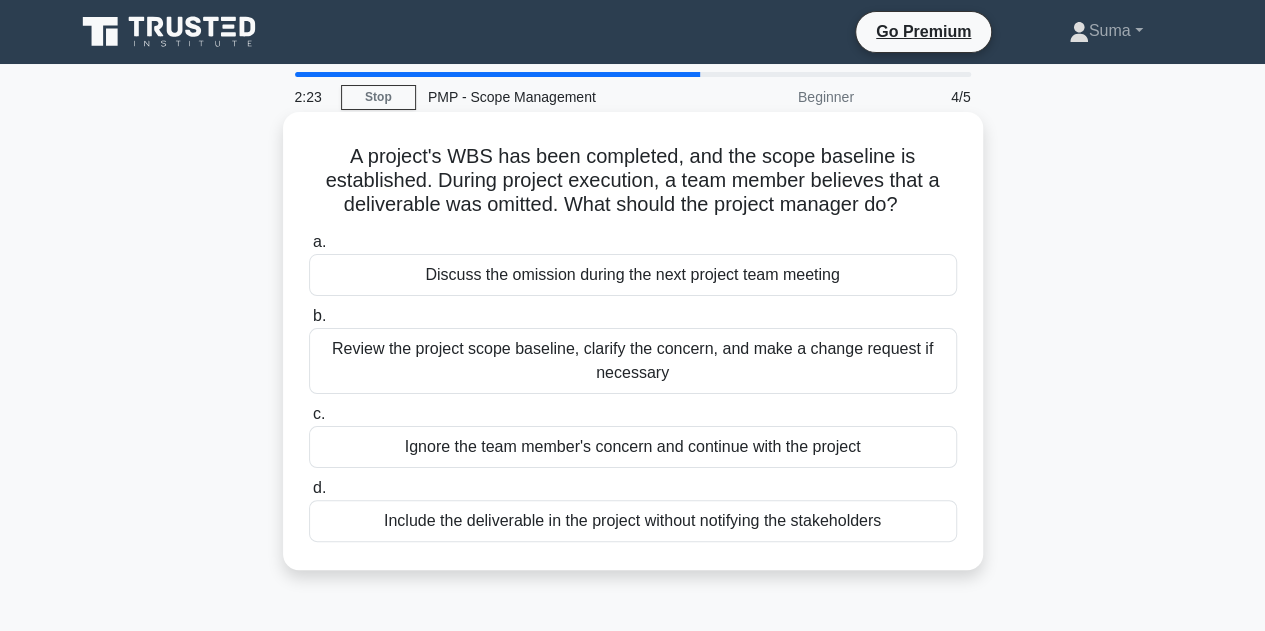 click on "Review the project scope baseline, clarify the concern, and make a change request if necessary" at bounding box center (633, 361) 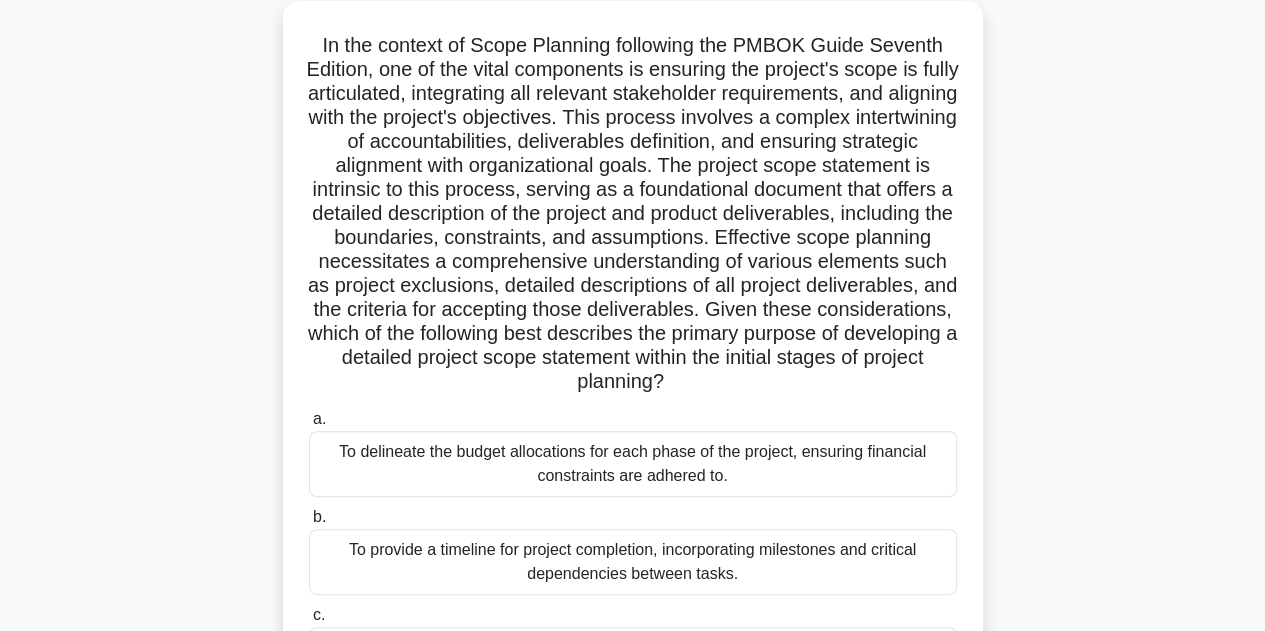 scroll, scrollTop: 159, scrollLeft: 0, axis: vertical 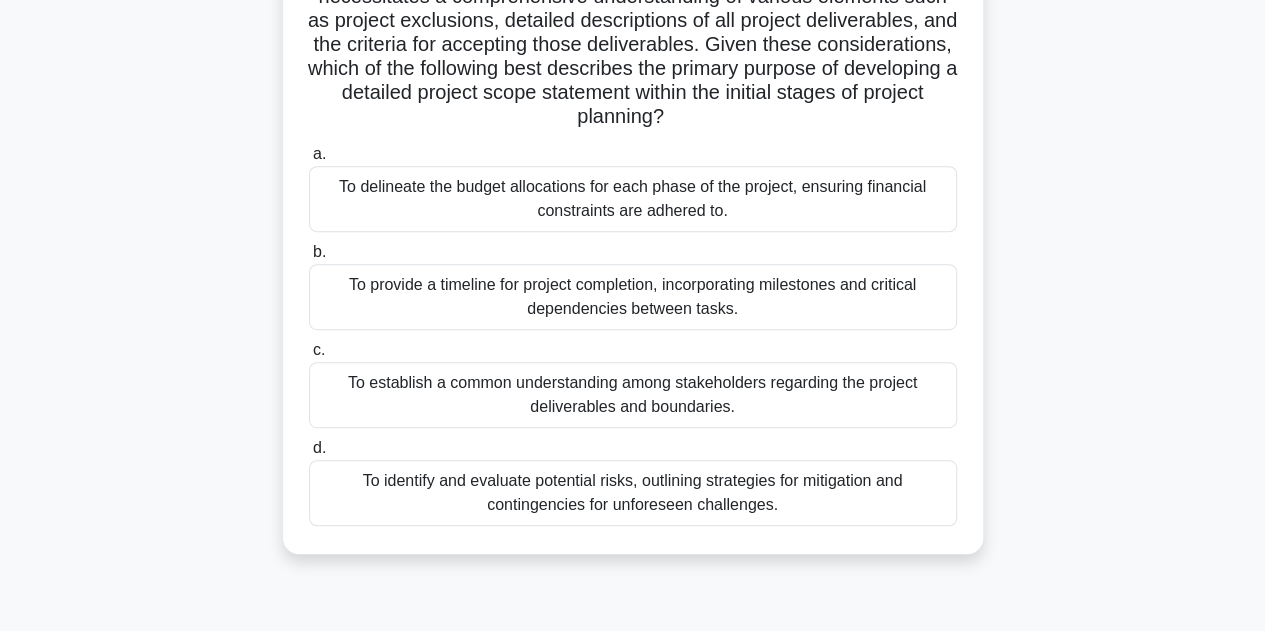 click on "To identify and evaluate potential risks, outlining strategies for mitigation and contingencies for unforeseen challenges." at bounding box center (633, 493) 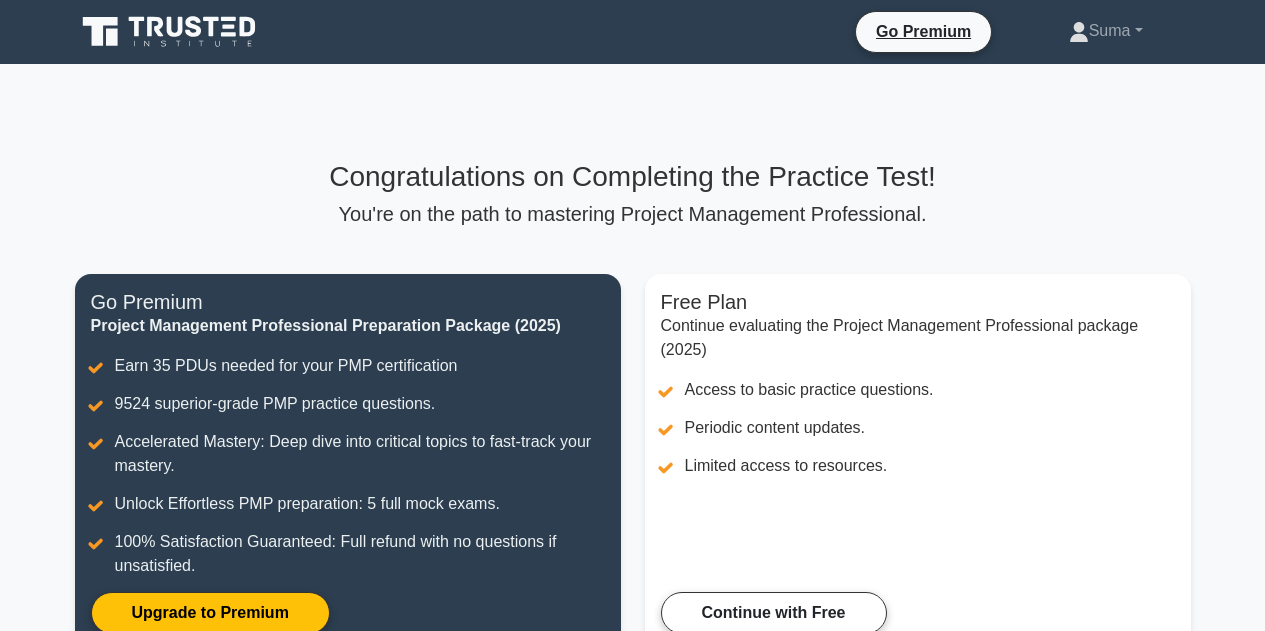 scroll, scrollTop: 0, scrollLeft: 0, axis: both 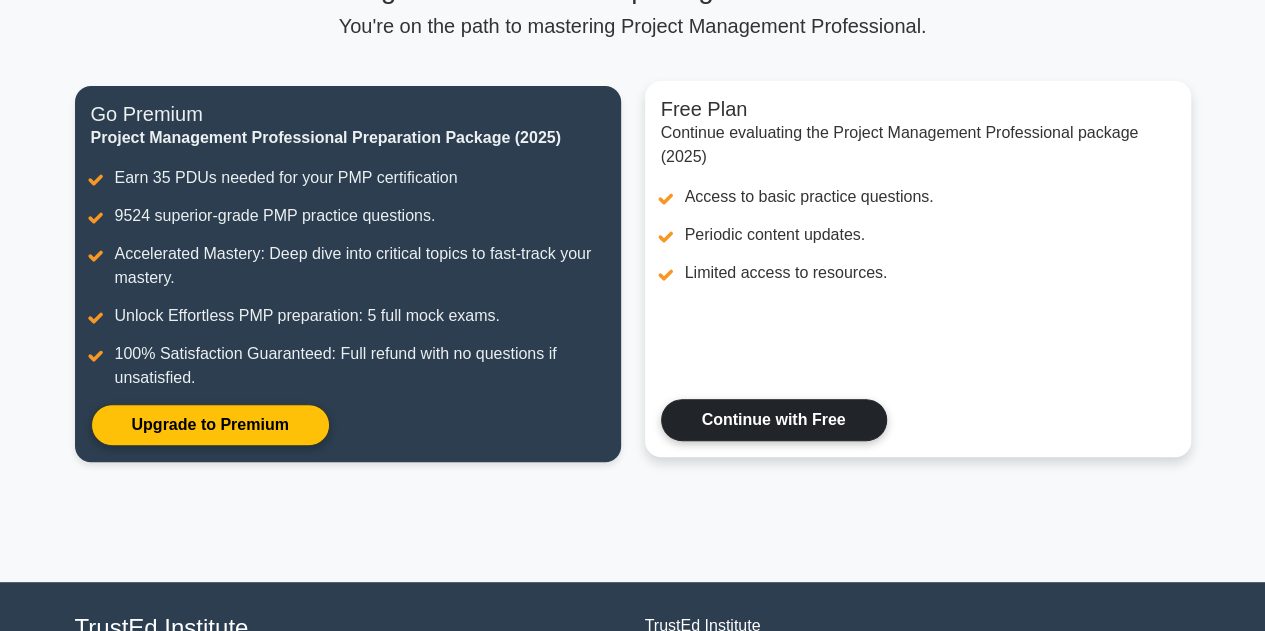 click on "Continue with Free" at bounding box center (774, 420) 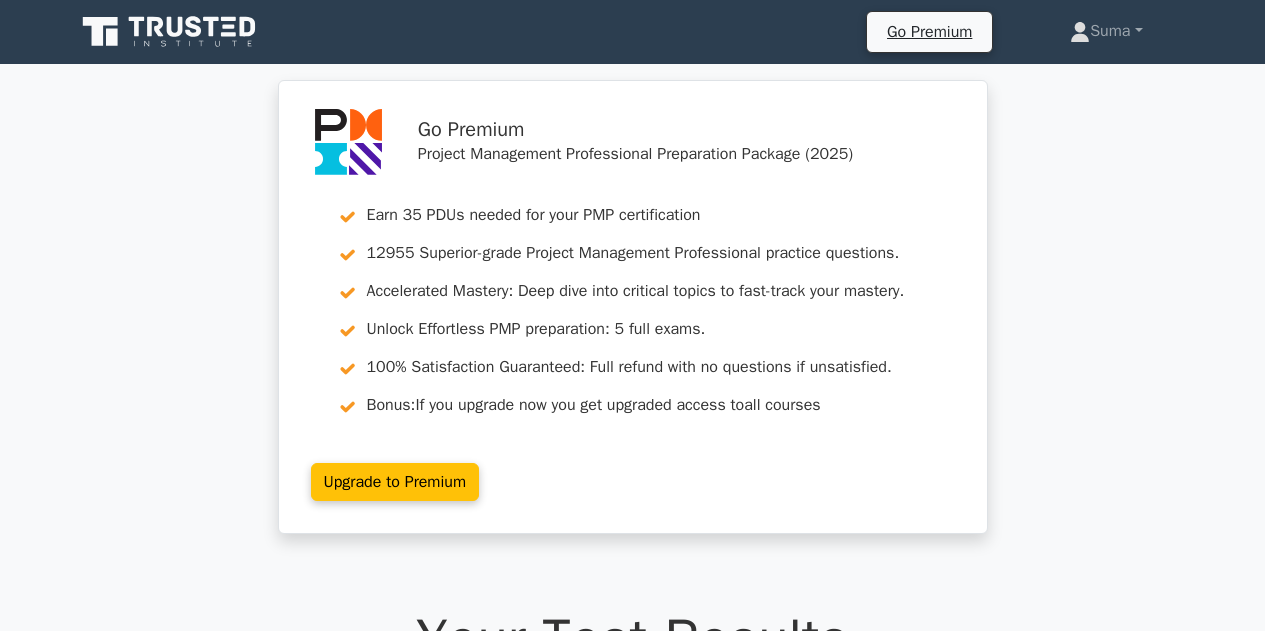 scroll, scrollTop: 0, scrollLeft: 0, axis: both 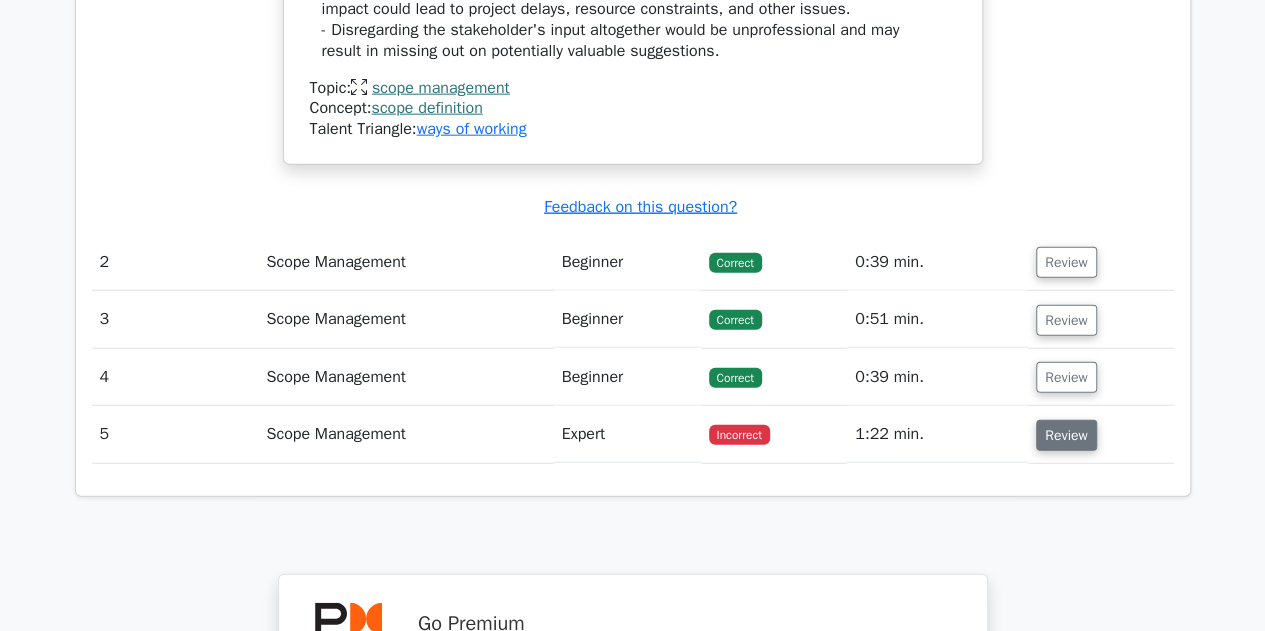 click on "Review" at bounding box center (1066, 435) 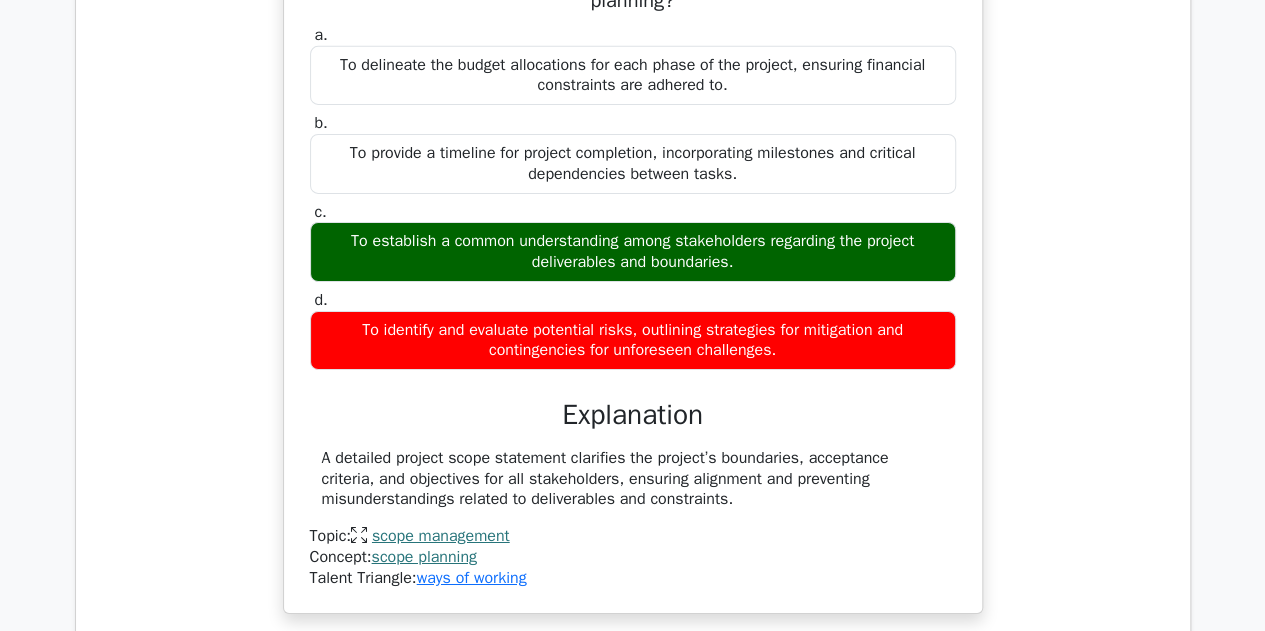 scroll, scrollTop: 3259, scrollLeft: 0, axis: vertical 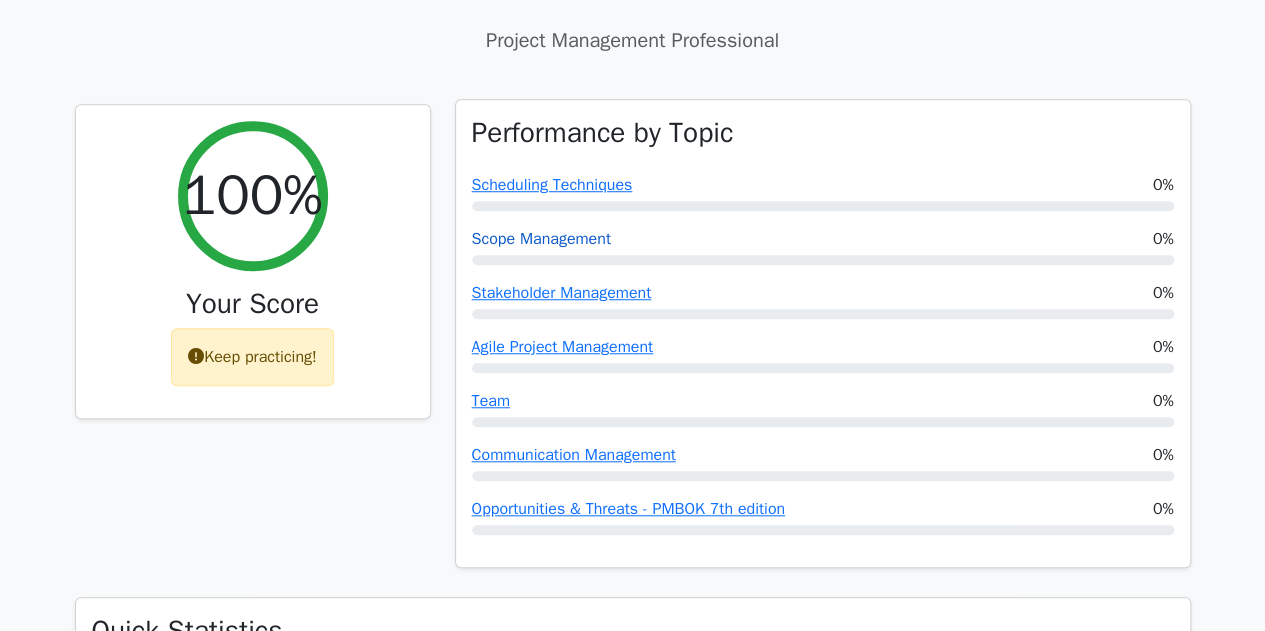 click on "Scope Management" at bounding box center (541, 239) 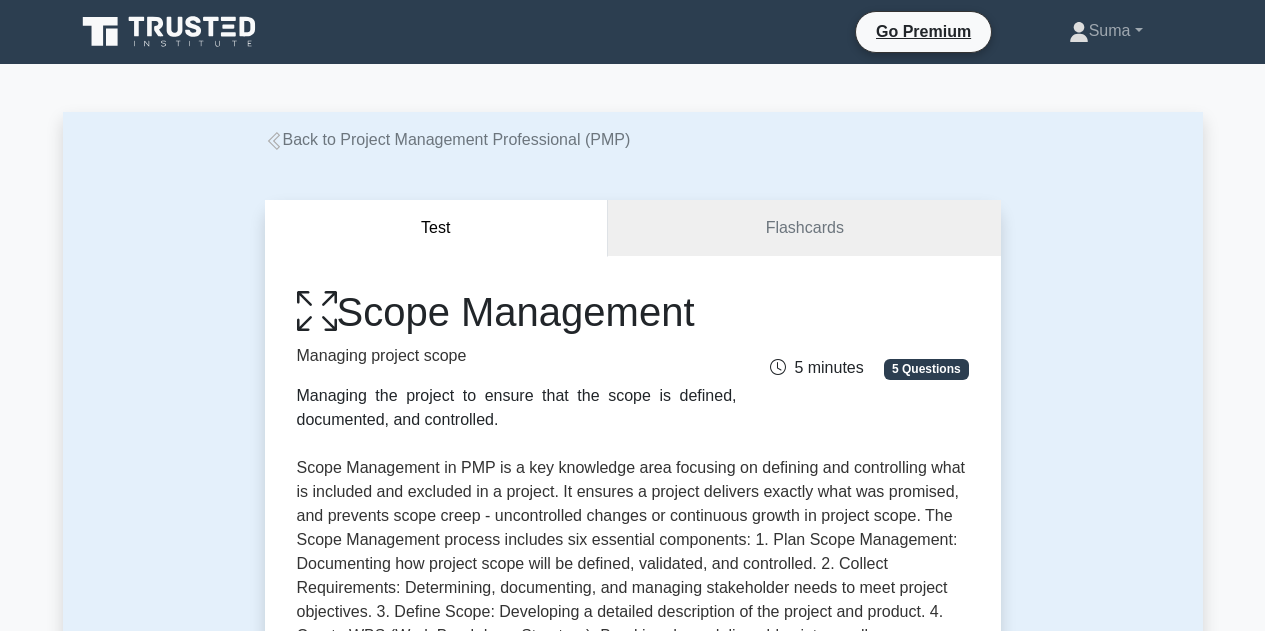 scroll, scrollTop: 0, scrollLeft: 0, axis: both 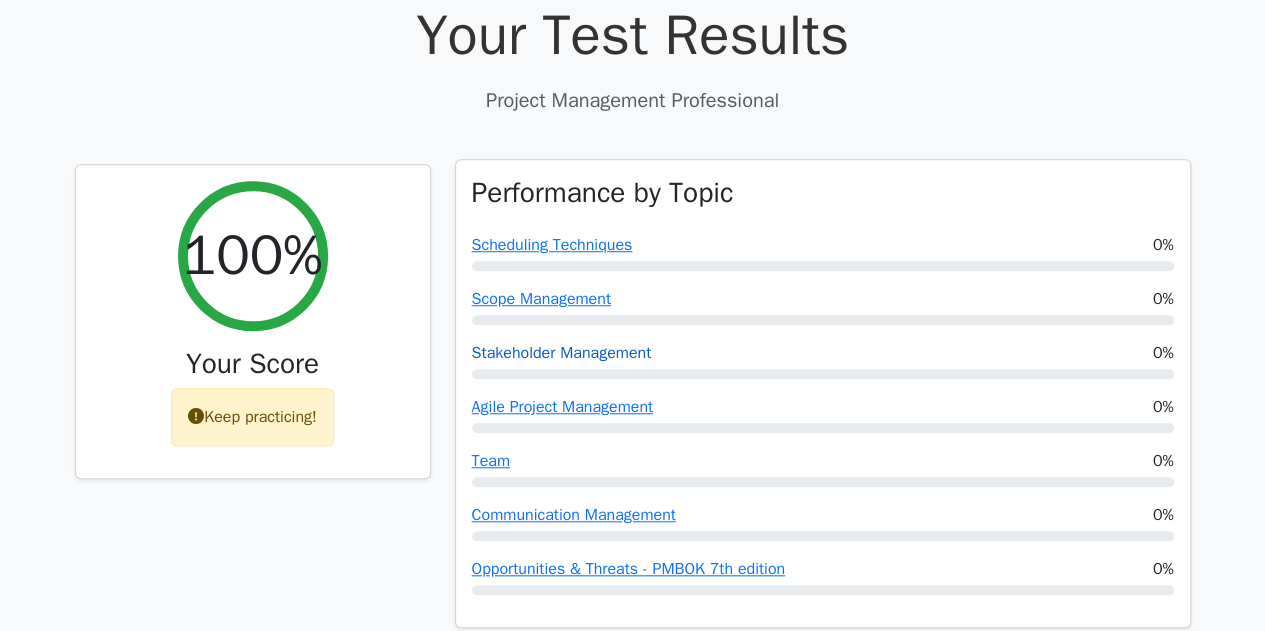 click on "Stakeholder Management" at bounding box center (562, 353) 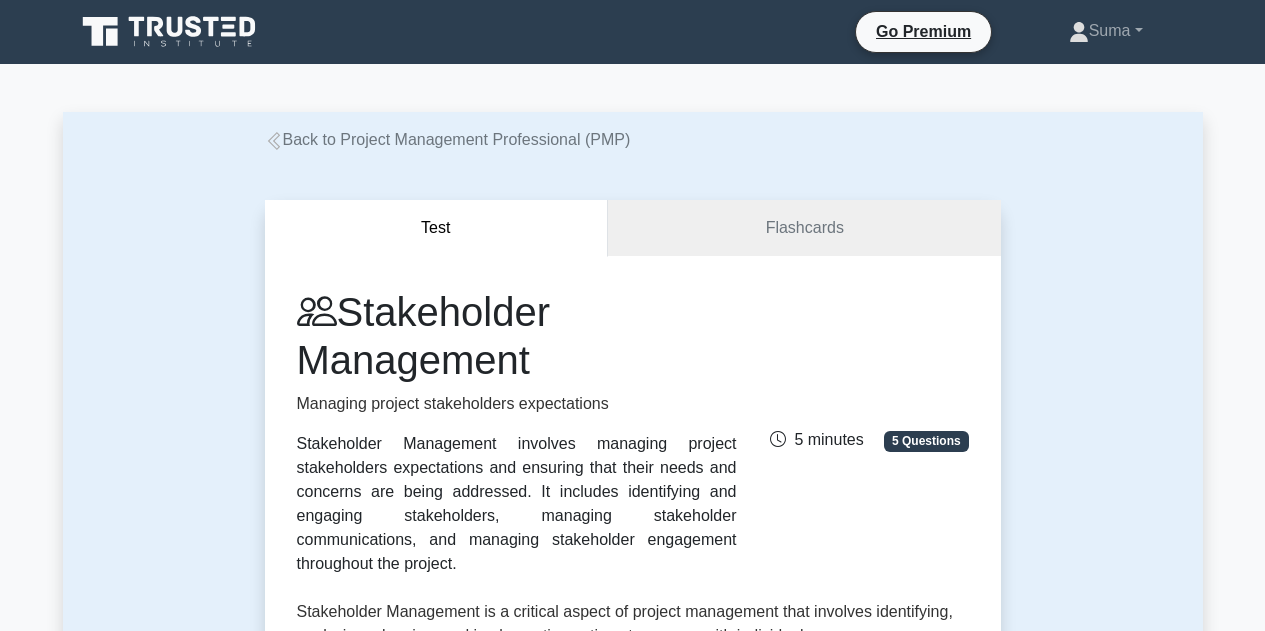 scroll, scrollTop: 0, scrollLeft: 0, axis: both 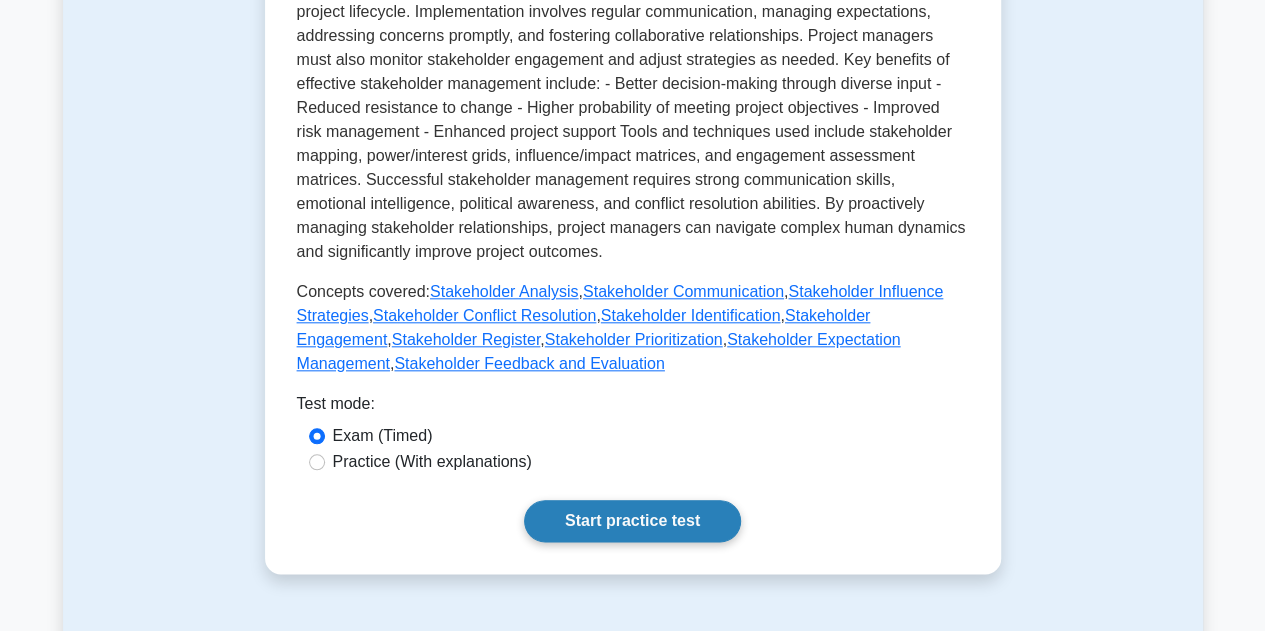 click on "Start practice test" at bounding box center [632, 521] 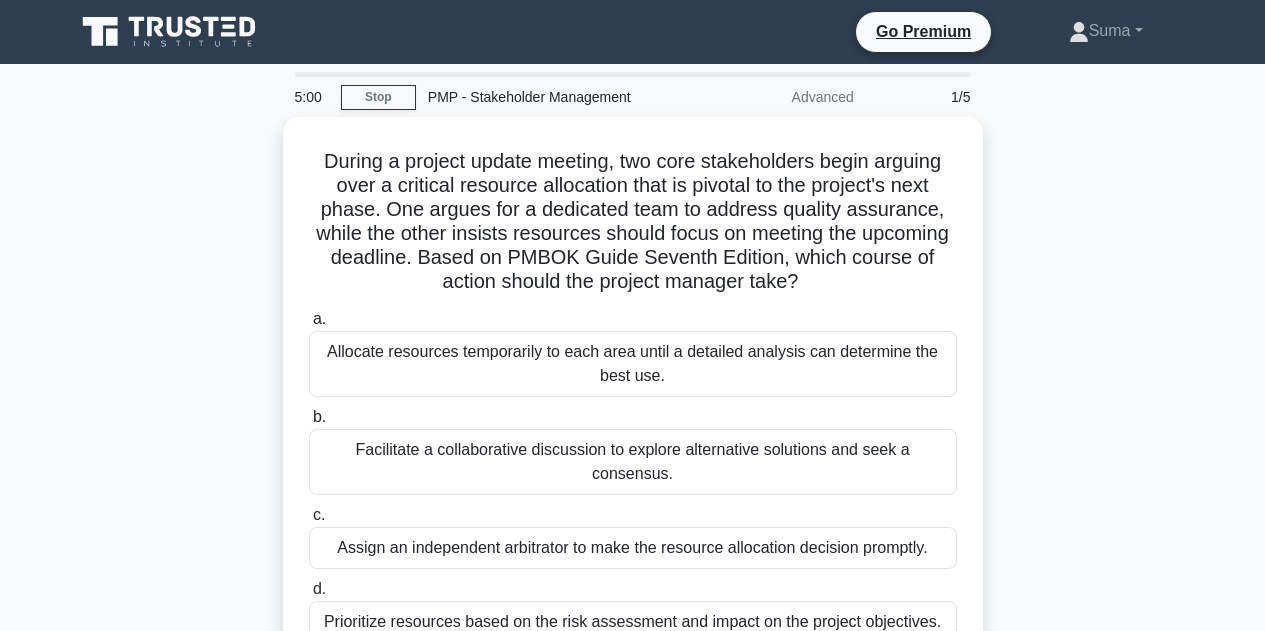 scroll, scrollTop: 0, scrollLeft: 0, axis: both 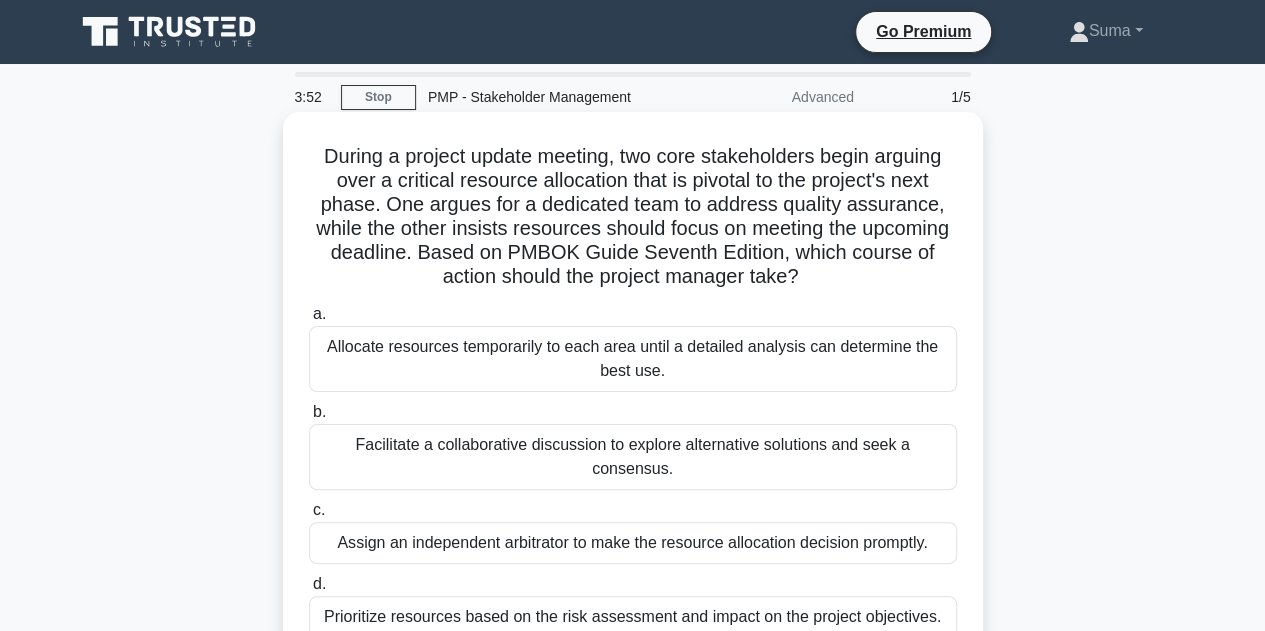 click on "Prioritize resources based on the risk assessment and impact on the project objectives." at bounding box center [633, 617] 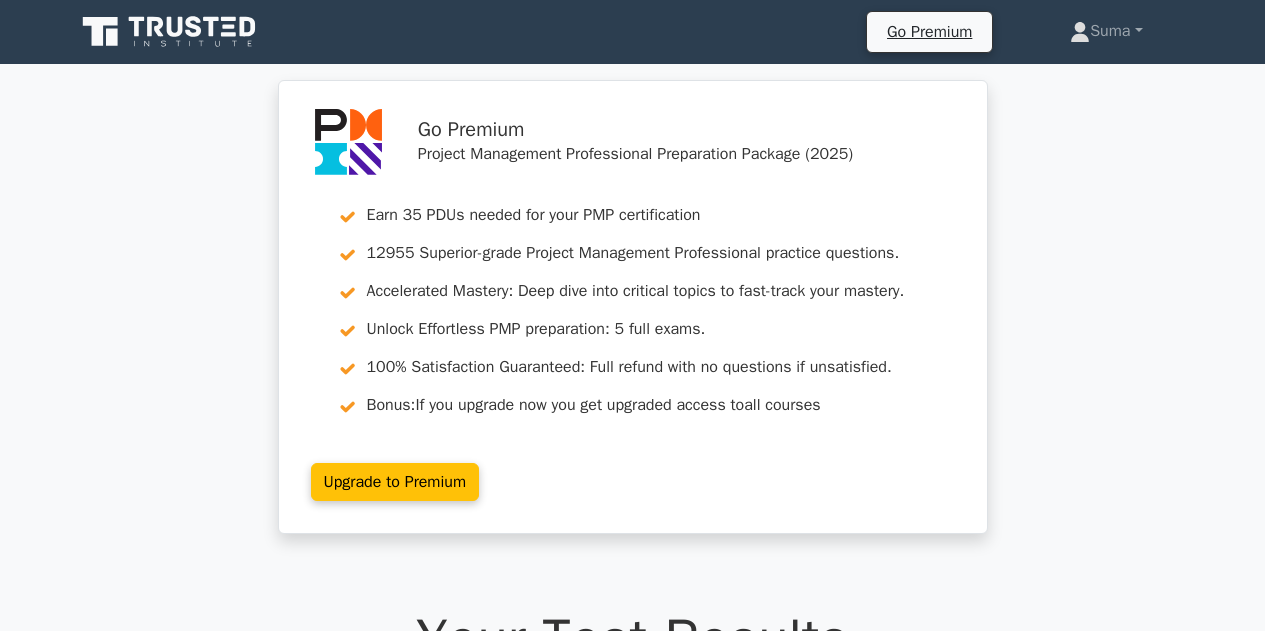 scroll, scrollTop: 604, scrollLeft: 0, axis: vertical 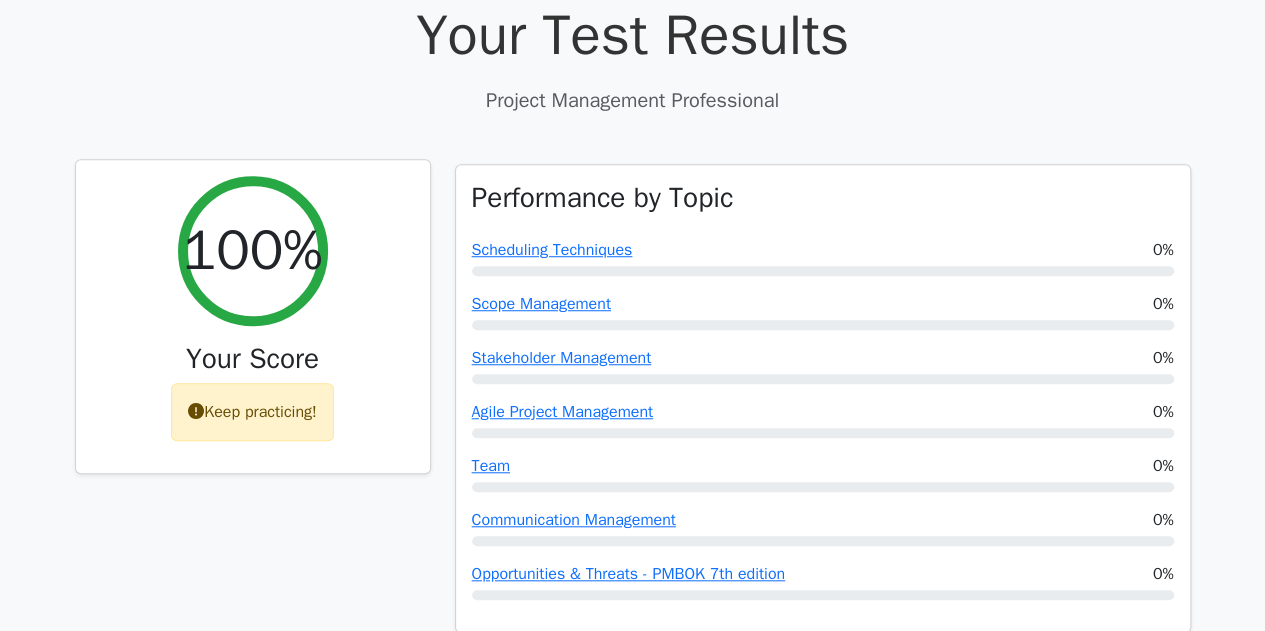 click on "Keep practicing!" at bounding box center [252, 412] 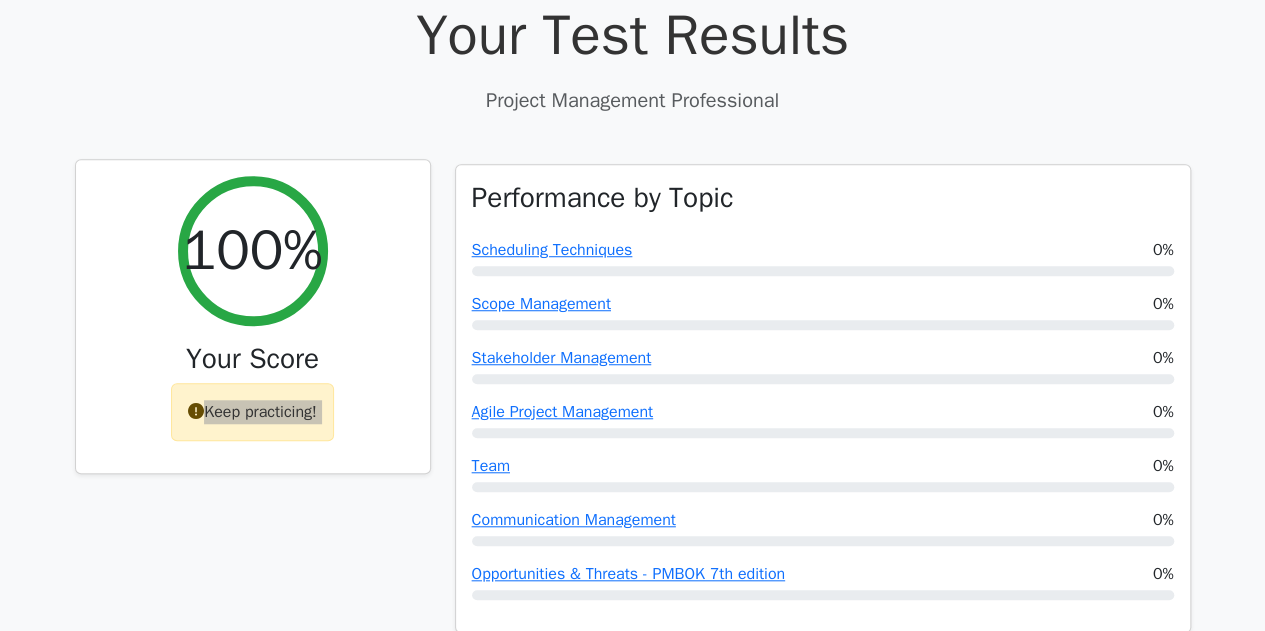 click on "Keep practicing!" at bounding box center (252, 412) 